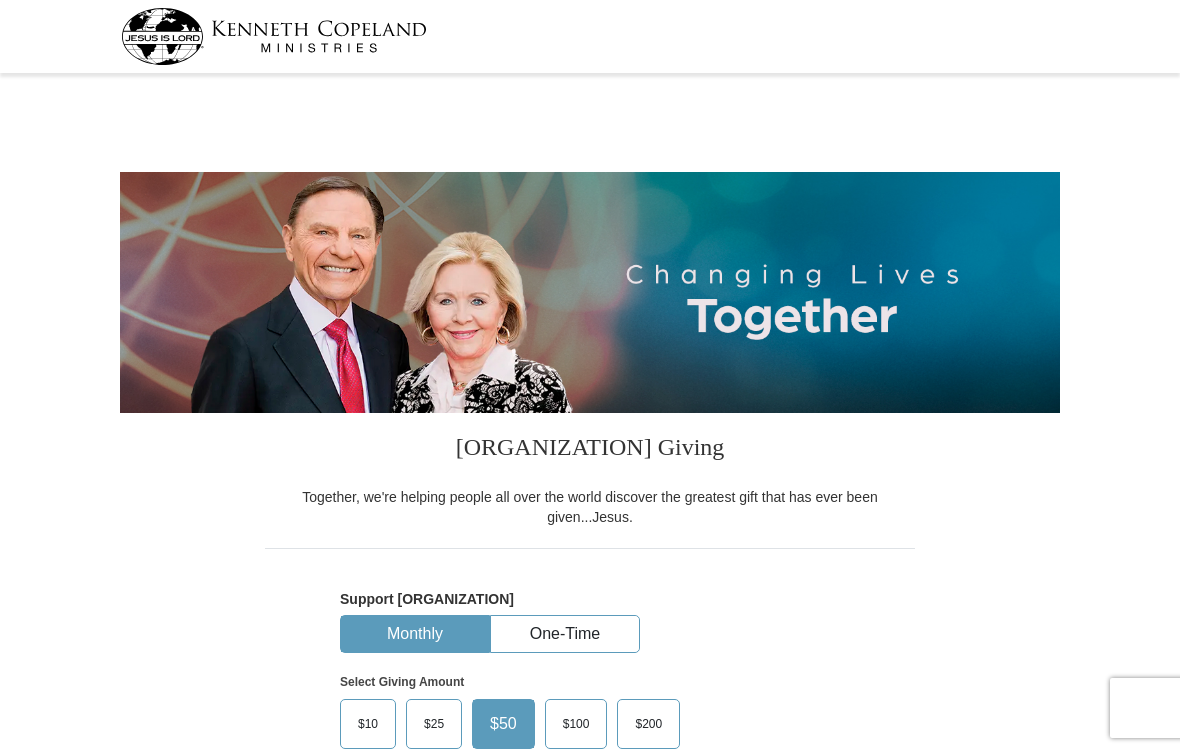 select on "NV" 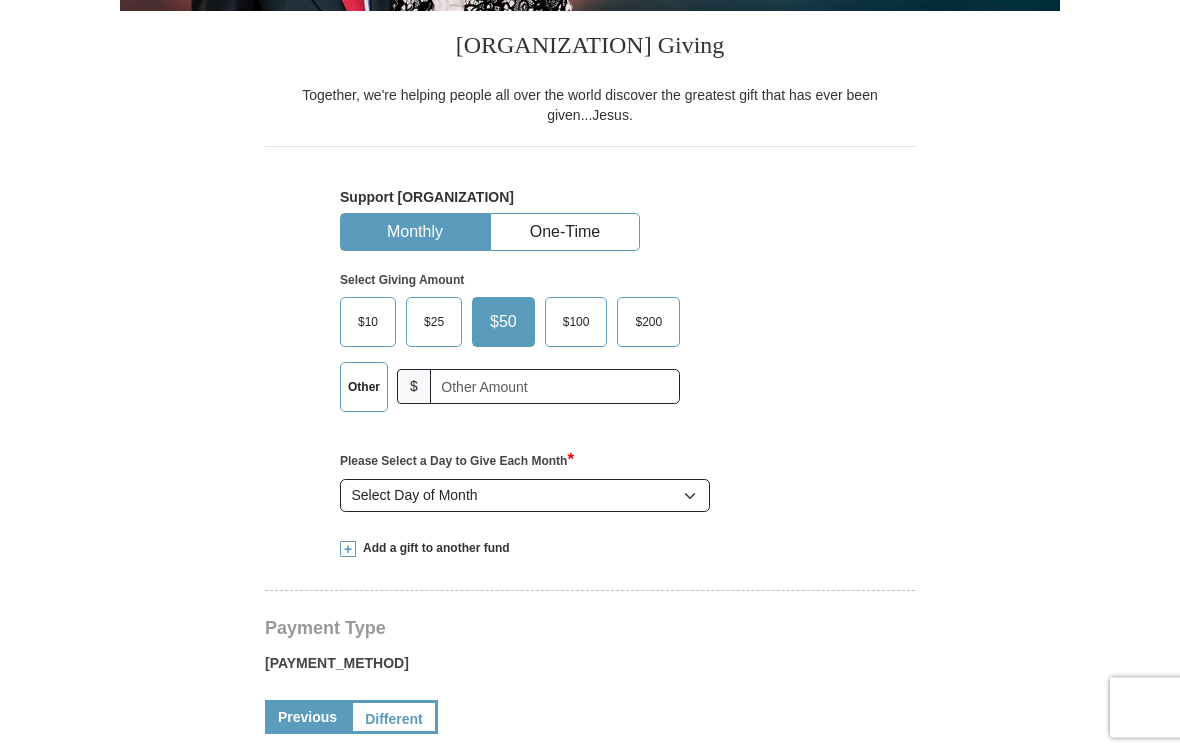 scroll, scrollTop: 402, scrollLeft: 0, axis: vertical 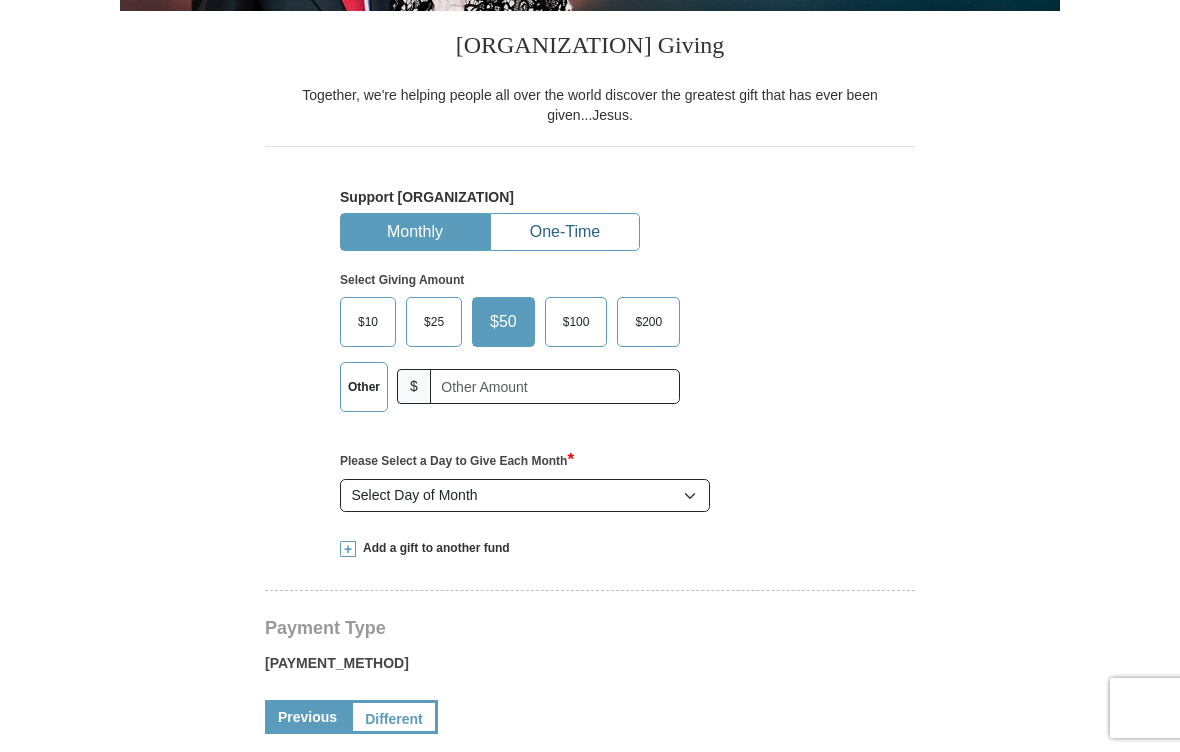 click on "One-Time" at bounding box center [565, 232] 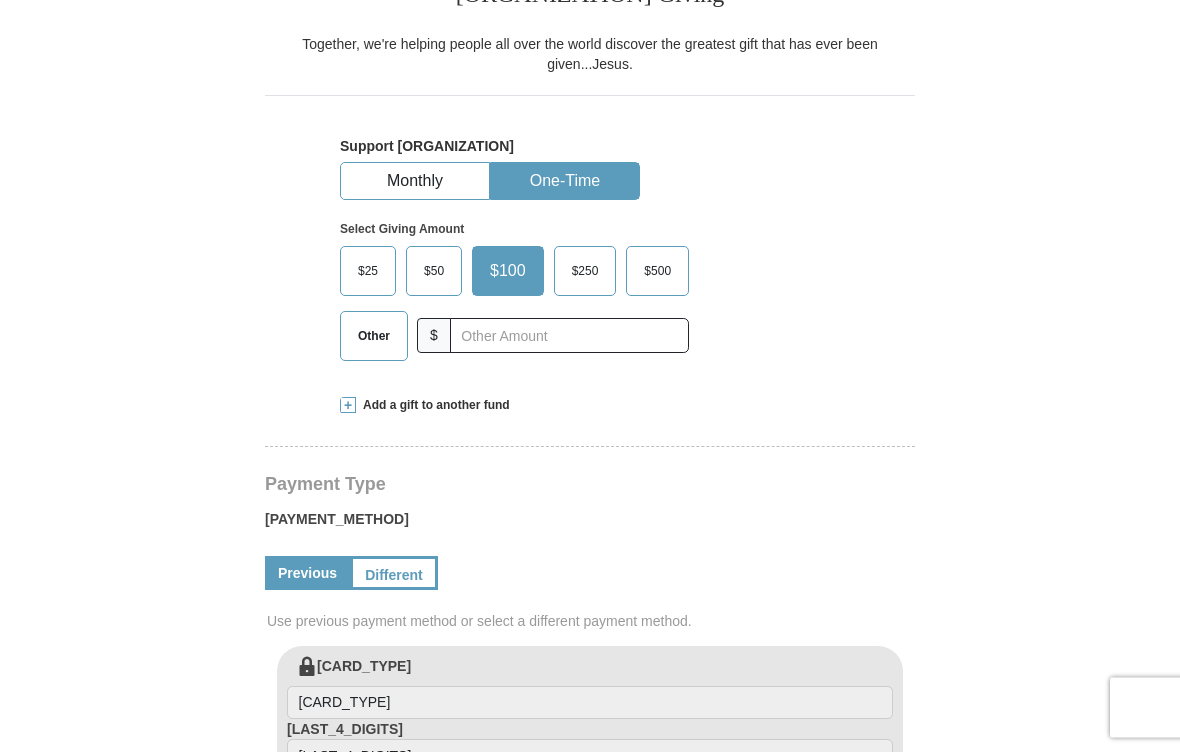 scroll, scrollTop: 455, scrollLeft: 0, axis: vertical 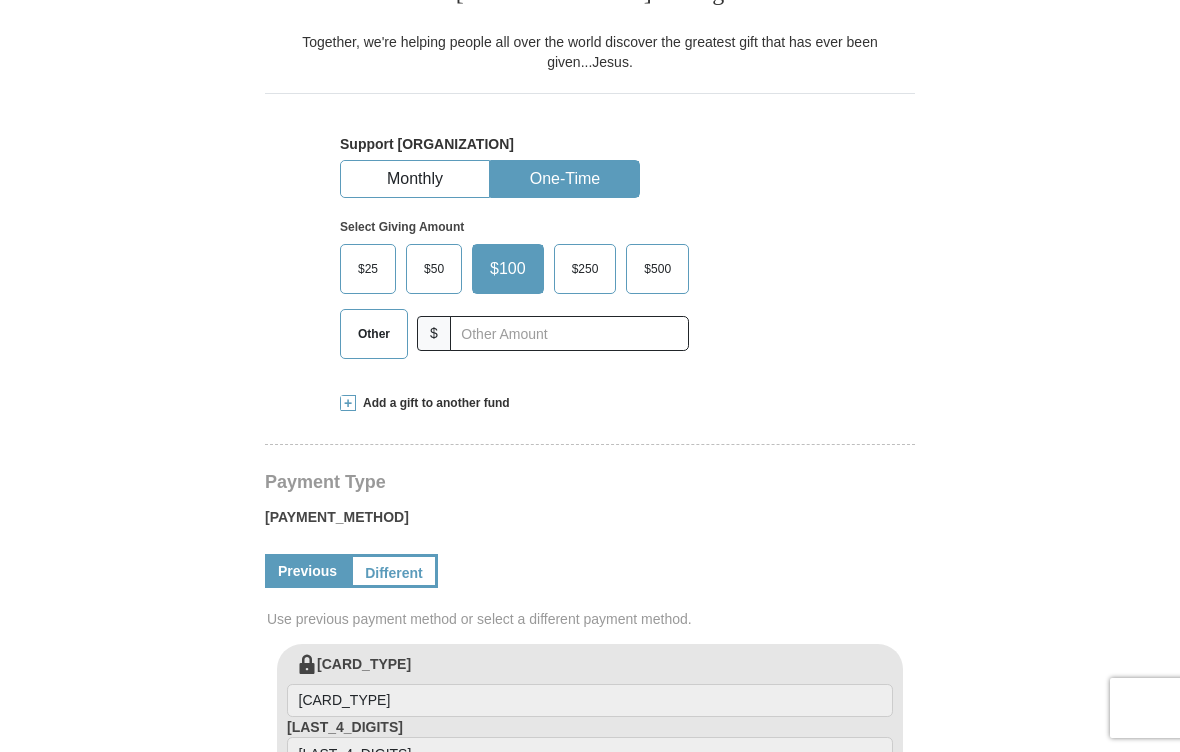 click on "Other" at bounding box center (374, 334) 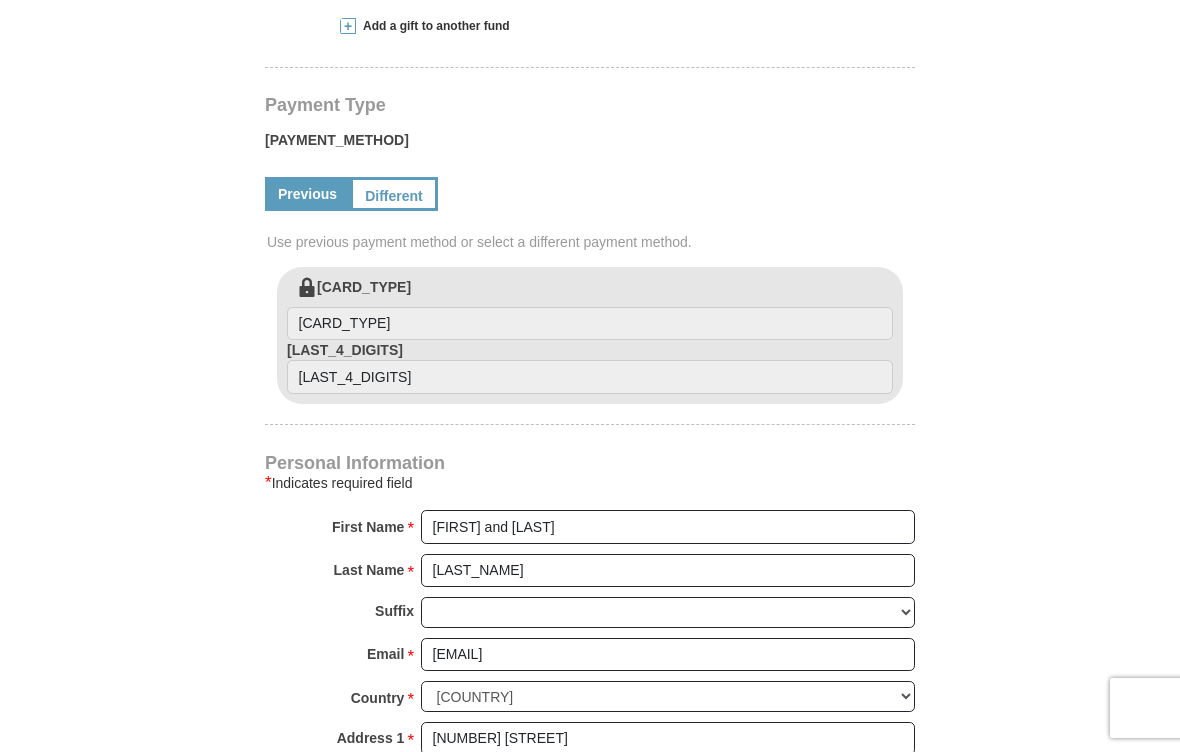 scroll, scrollTop: 831, scrollLeft: 0, axis: vertical 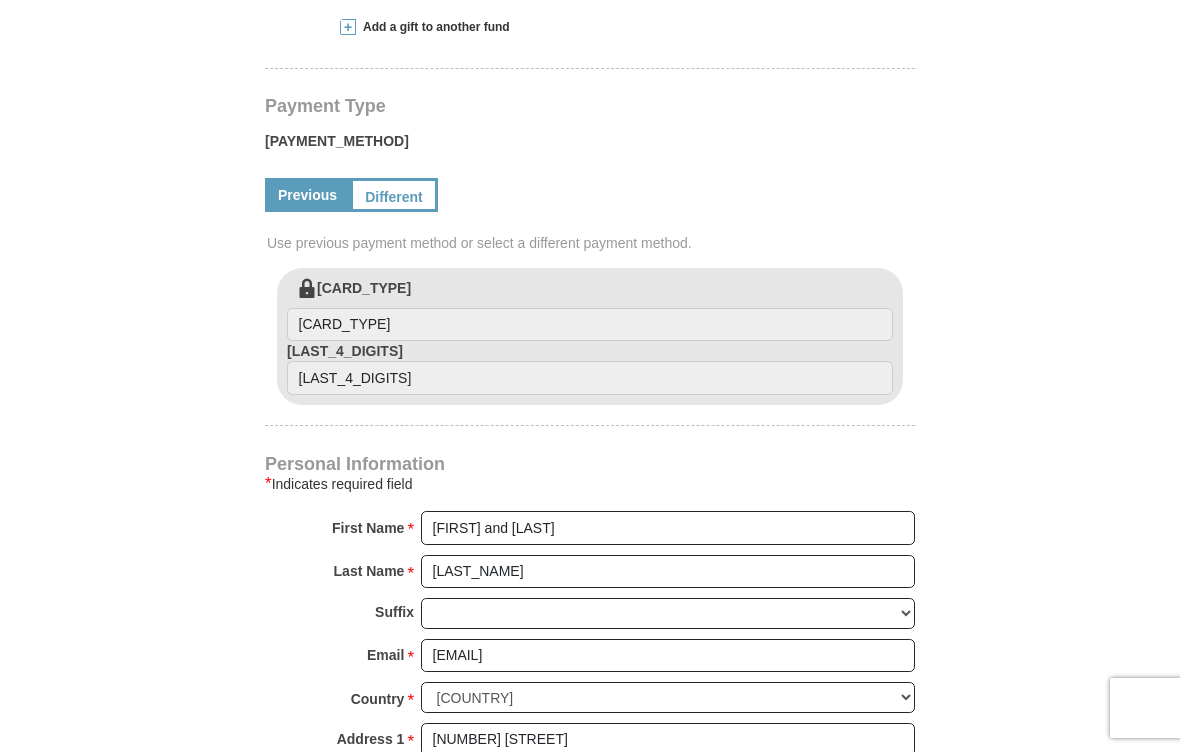 click on "Different" at bounding box center [394, 195] 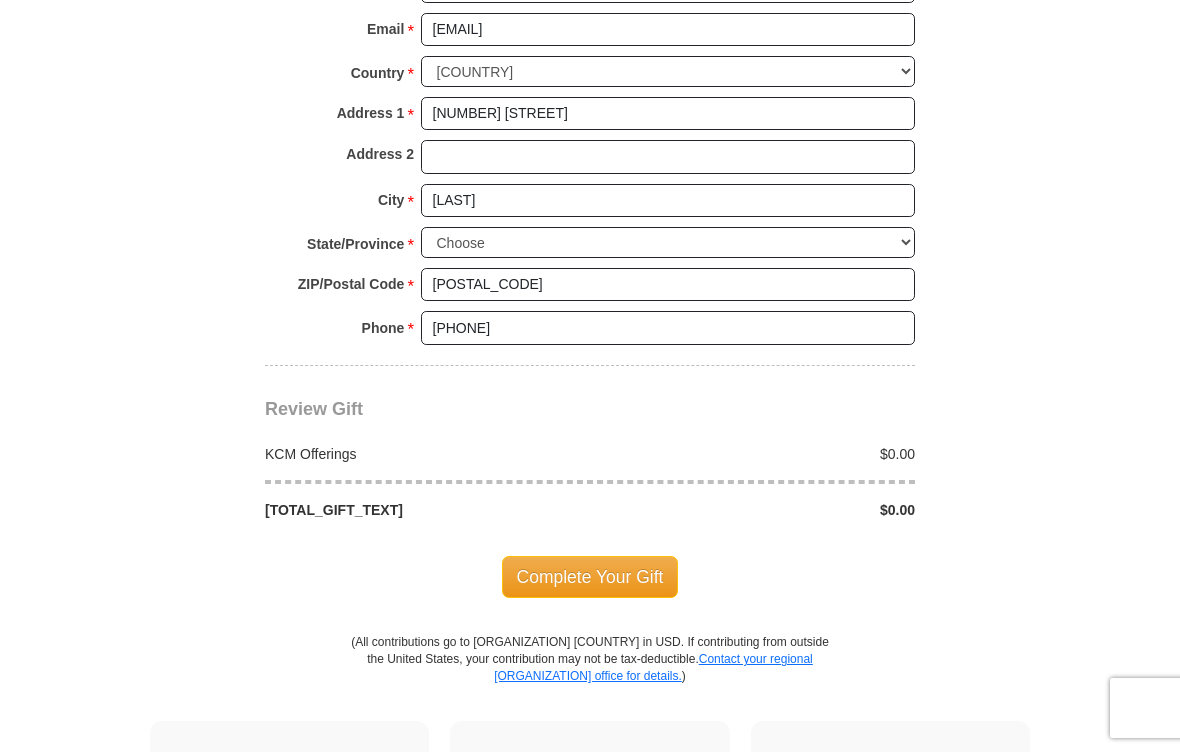 scroll, scrollTop: 1659, scrollLeft: 0, axis: vertical 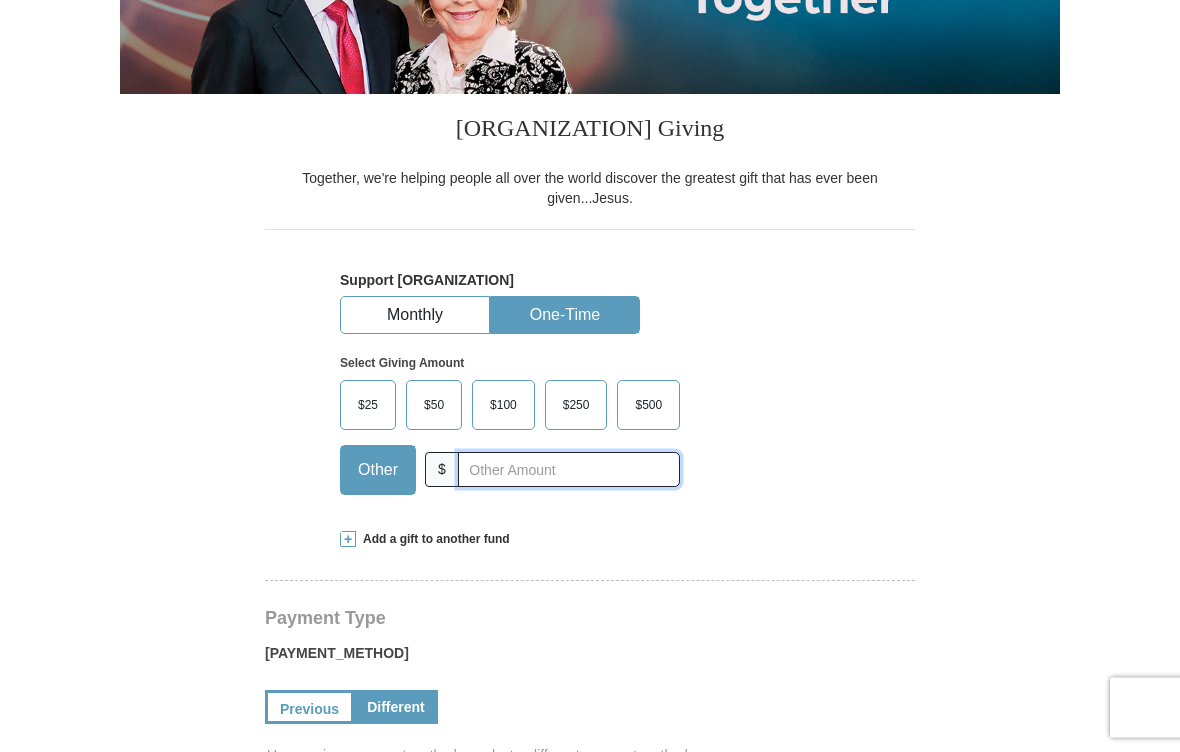 click at bounding box center (569, 470) 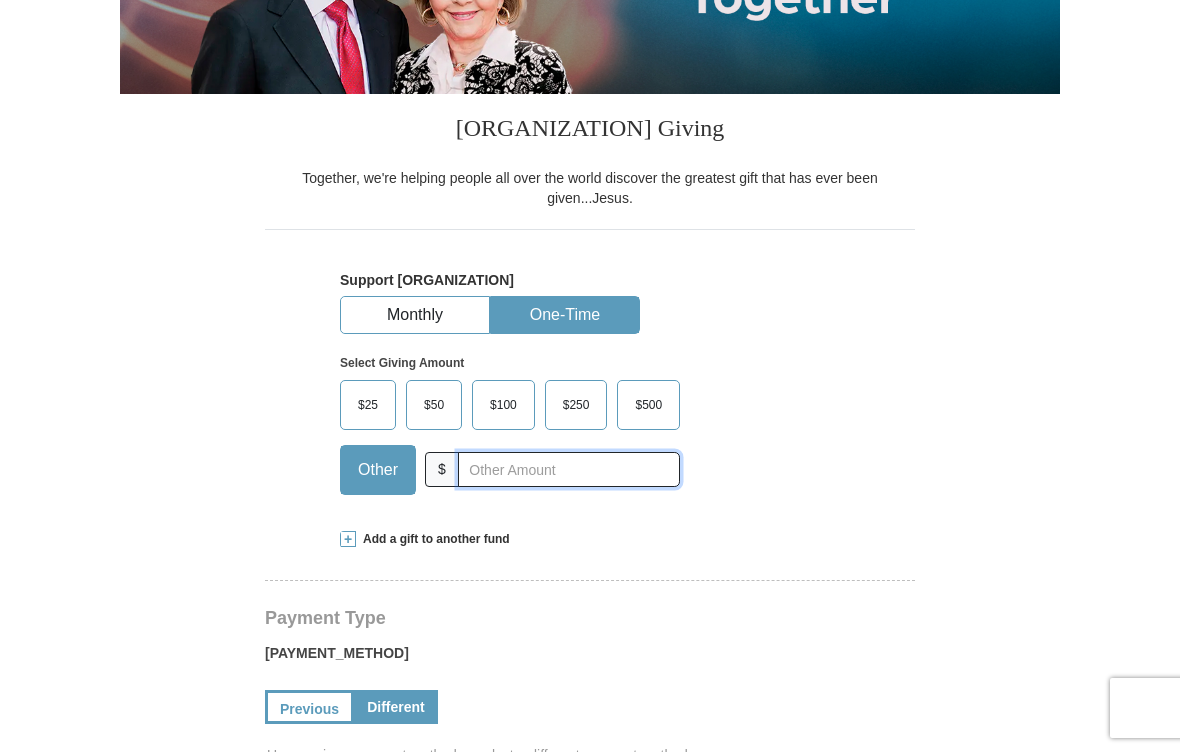 scroll, scrollTop: 318, scrollLeft: 0, axis: vertical 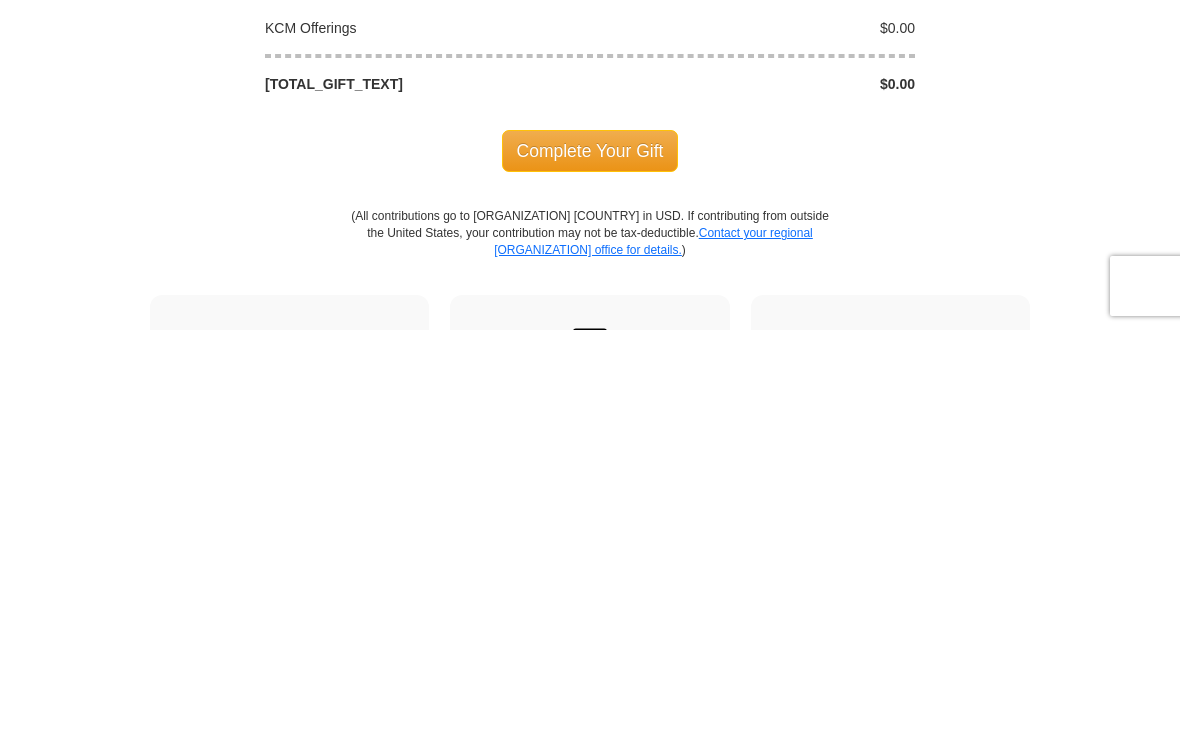 click on "Complete Your Gift" at bounding box center [590, 573] 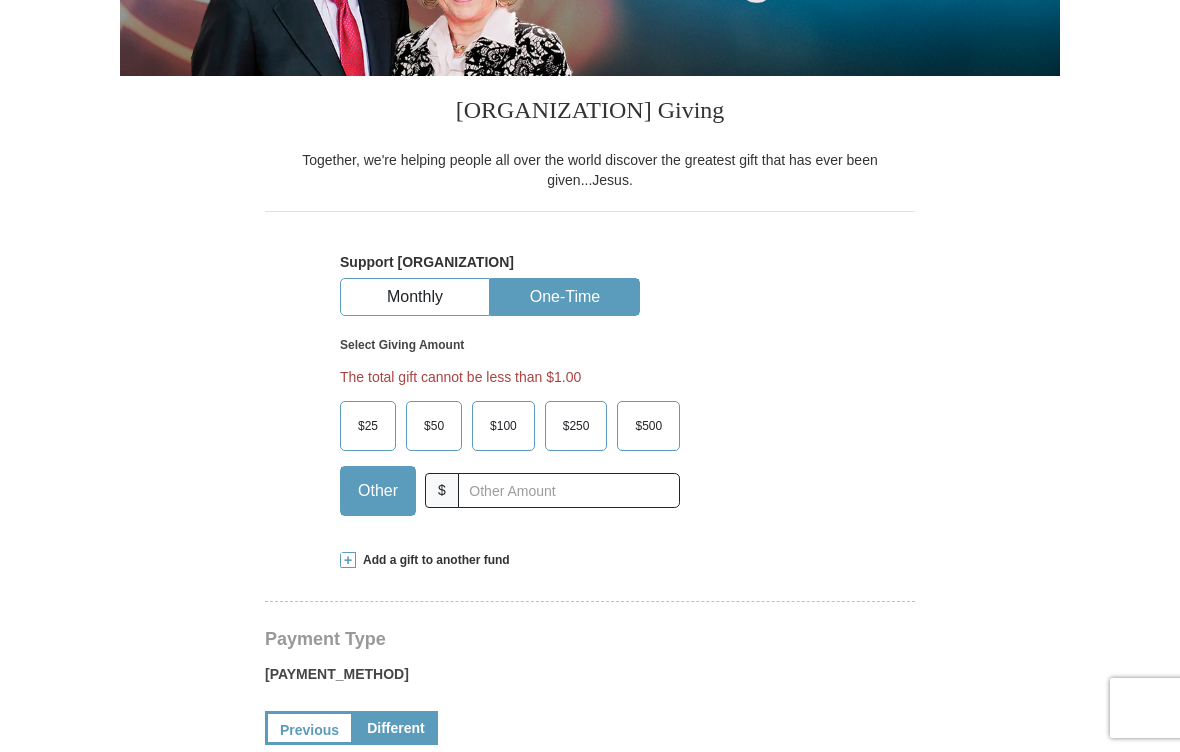 scroll, scrollTop: 334, scrollLeft: 0, axis: vertical 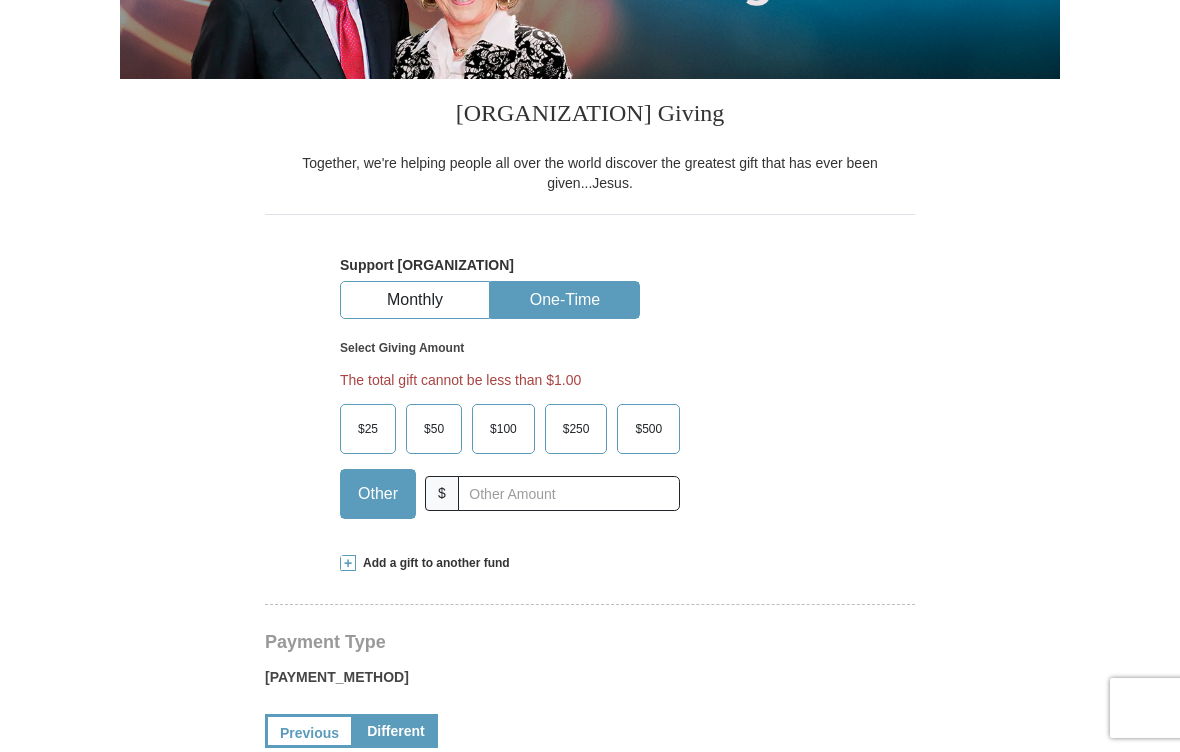 click on "One-Time" at bounding box center [565, 300] 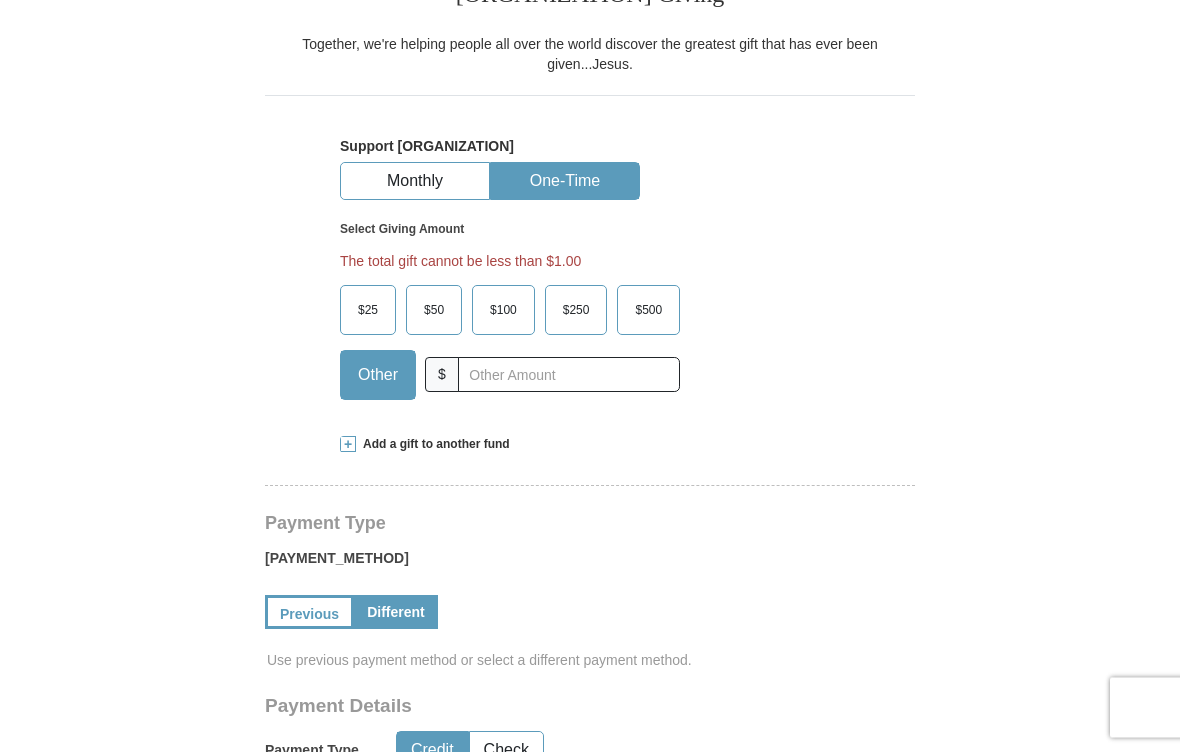 scroll, scrollTop: 456, scrollLeft: 0, axis: vertical 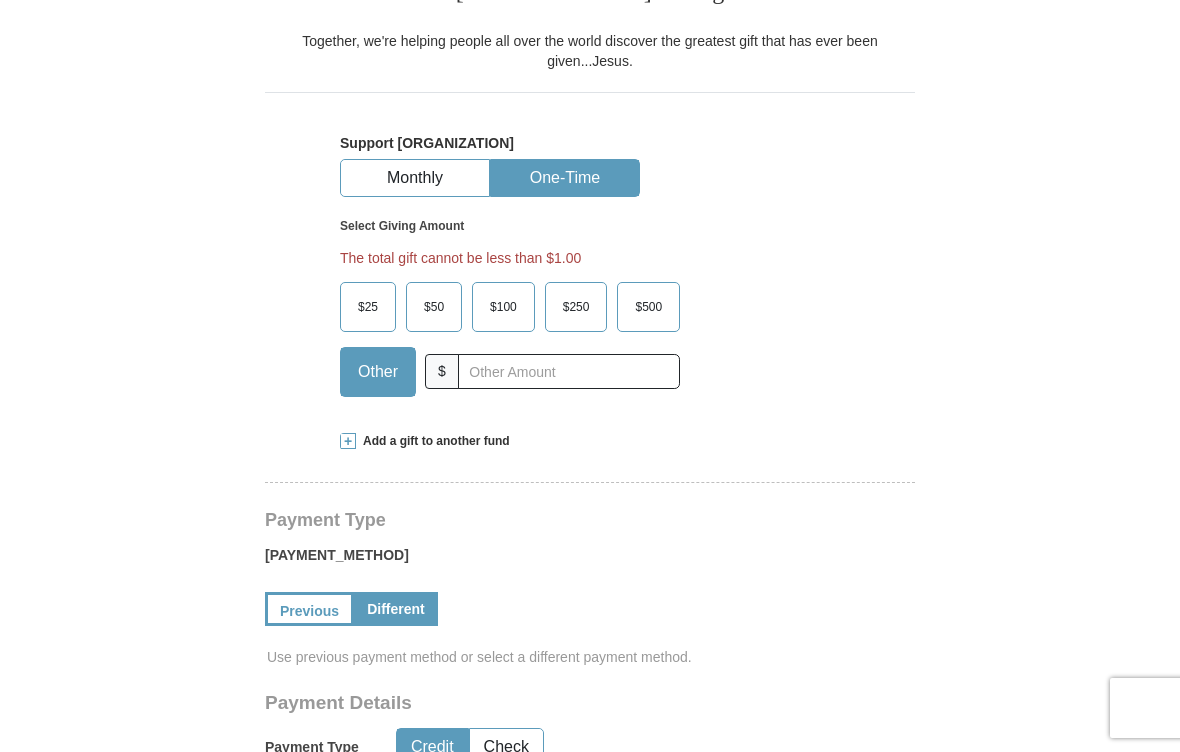 click on "Other" at bounding box center (378, 372) 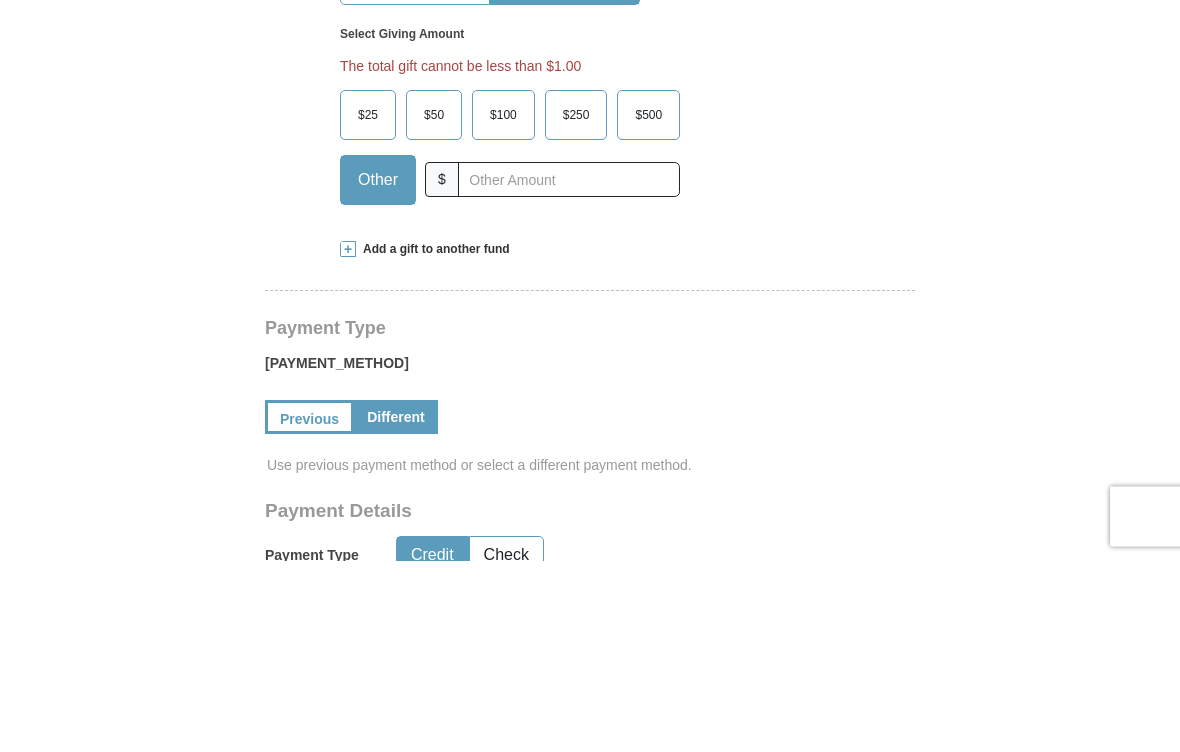 click on "Select Giving Amount
Amount must be a valid number
The total gift cannot be less than $1.00
$25
$50
$100" at bounding box center (590, 304) 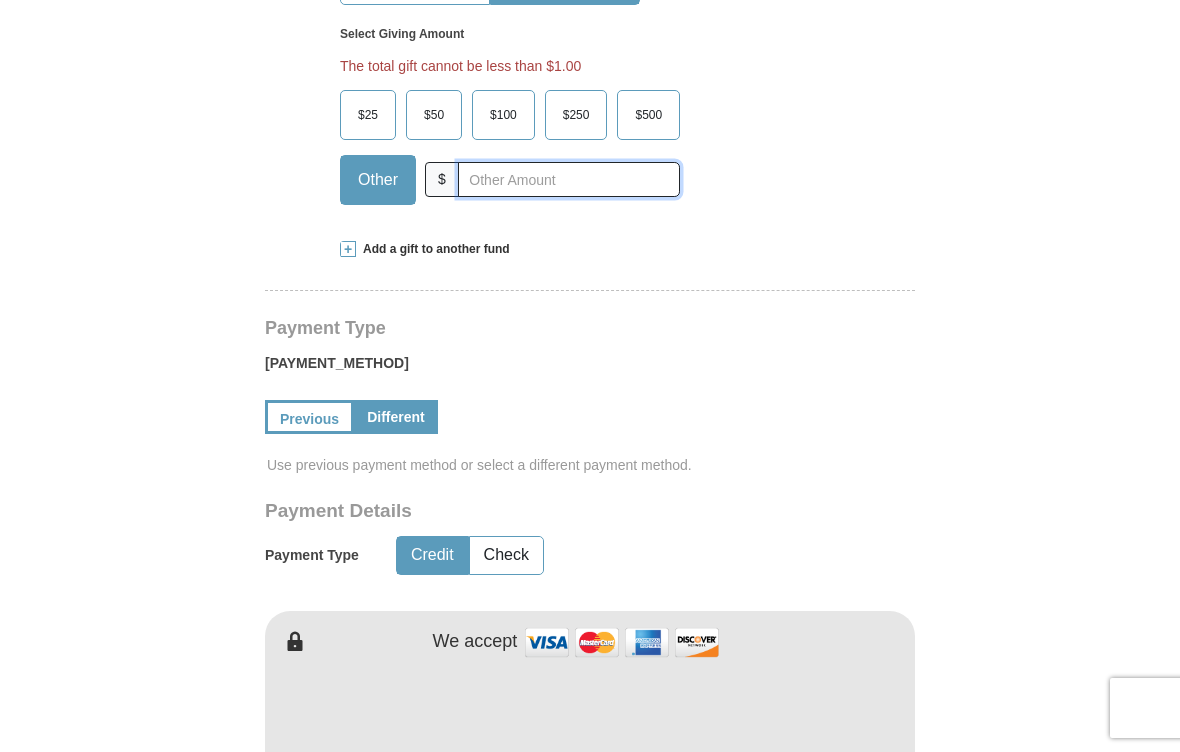 click at bounding box center [569, 179] 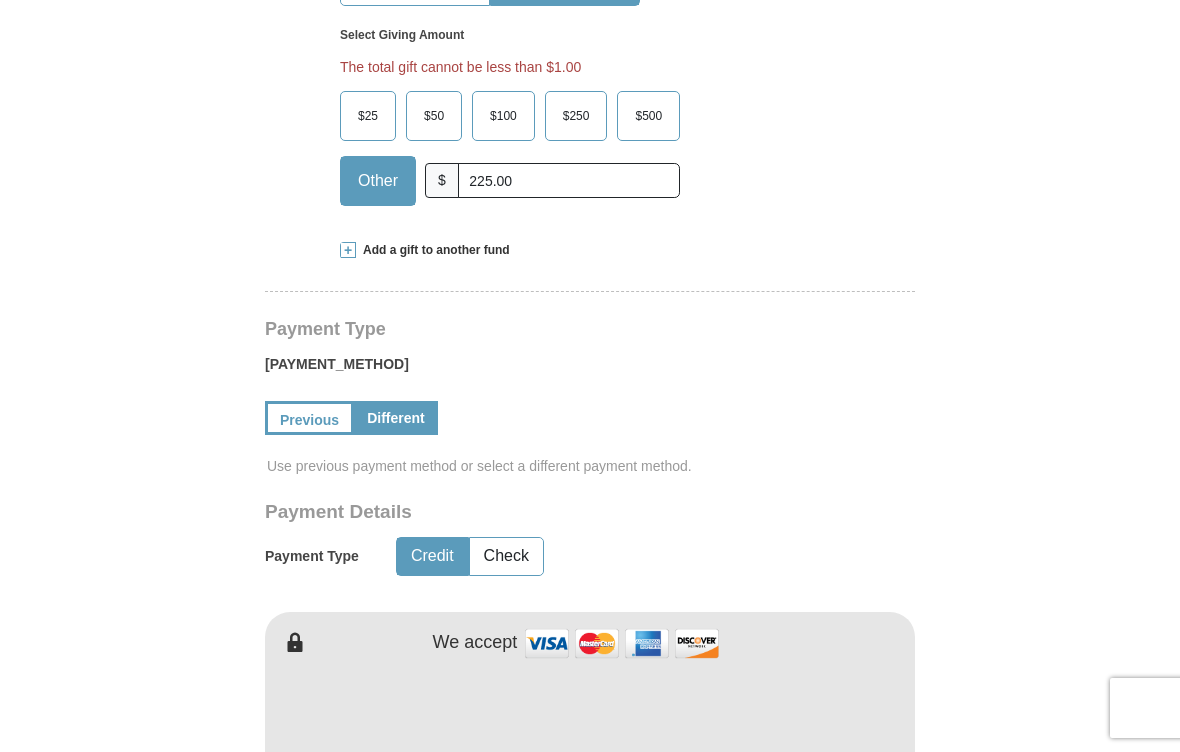 scroll, scrollTop: 648, scrollLeft: 0, axis: vertical 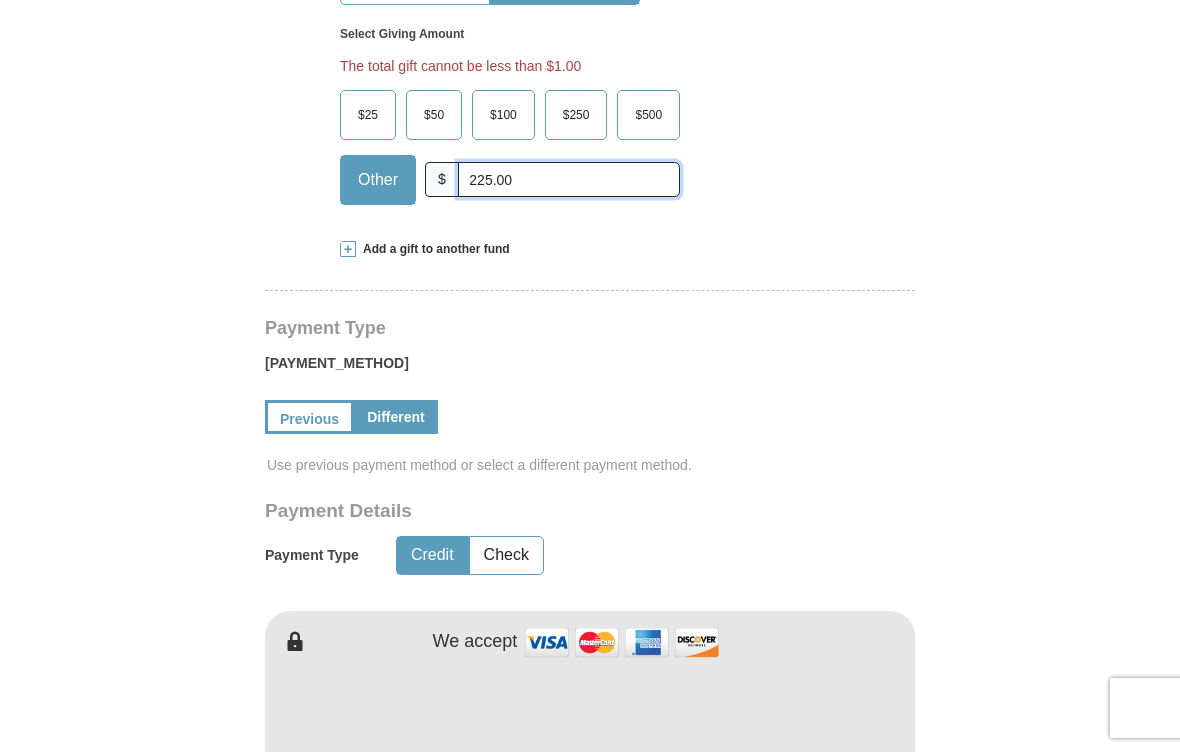 type on "225.00" 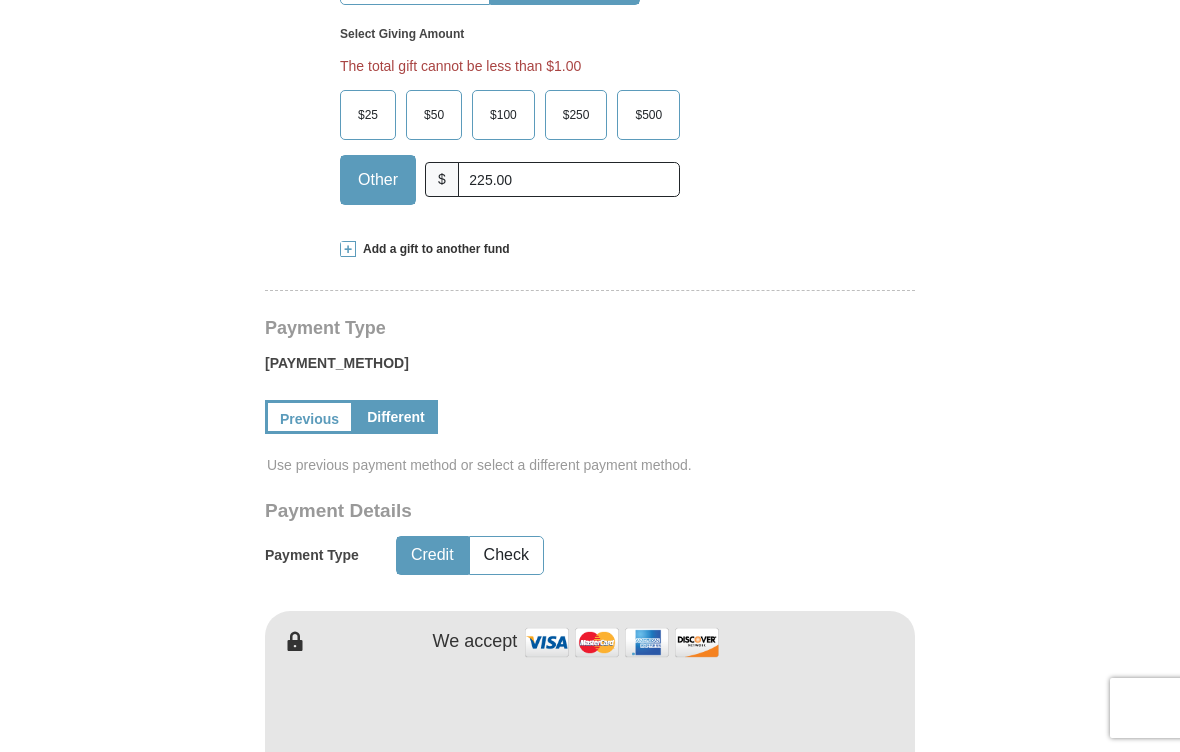 click on "Add a gift to another fund" at bounding box center (433, 249) 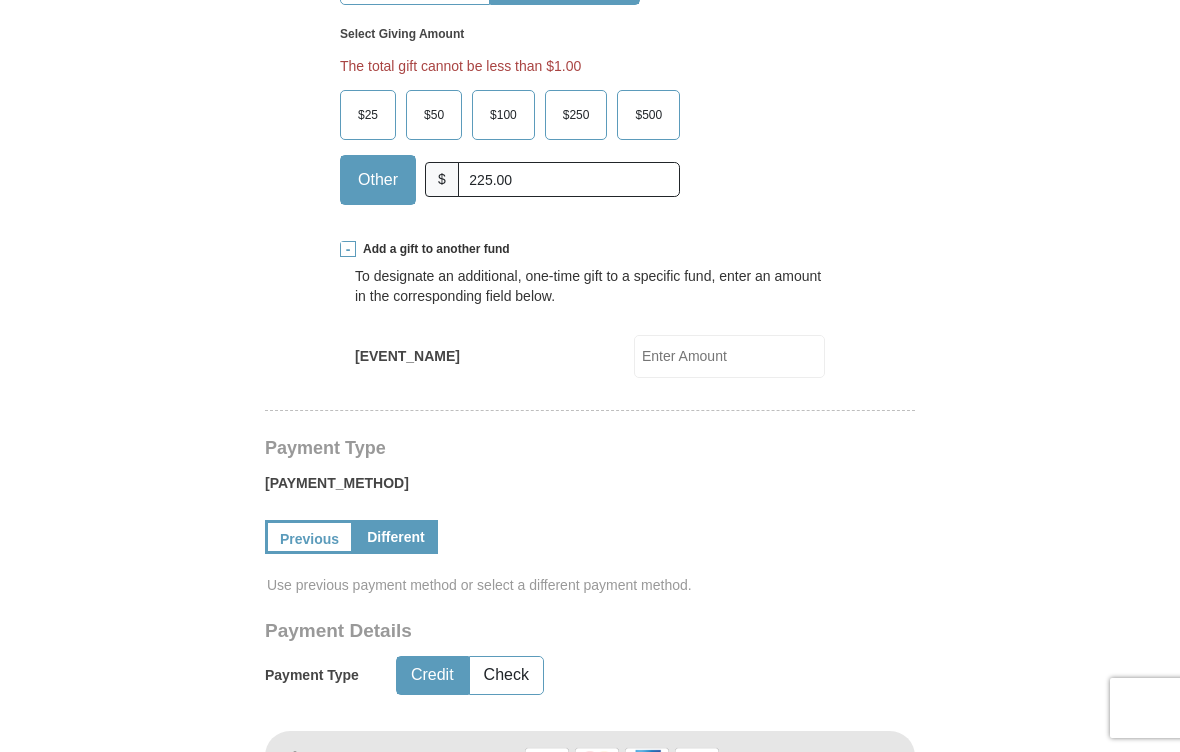 click on "[YEAR] [EVENT_NAME]" at bounding box center (407, 356) 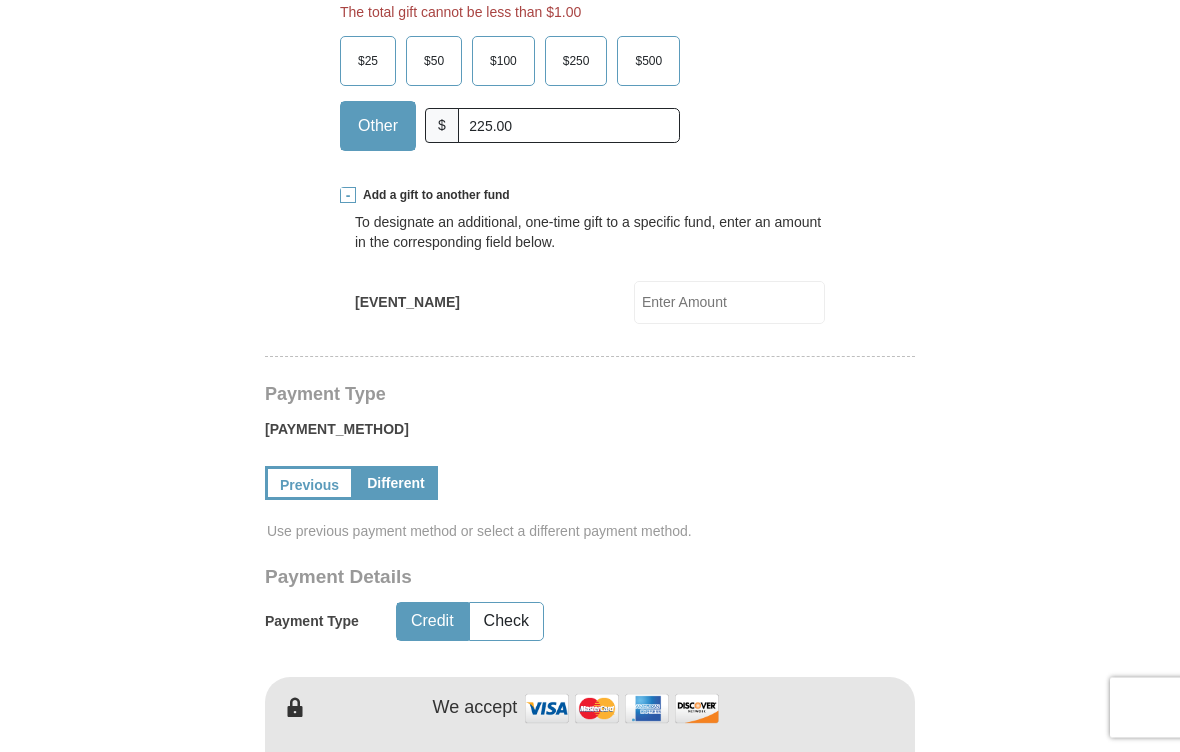 scroll, scrollTop: 707, scrollLeft: 0, axis: vertical 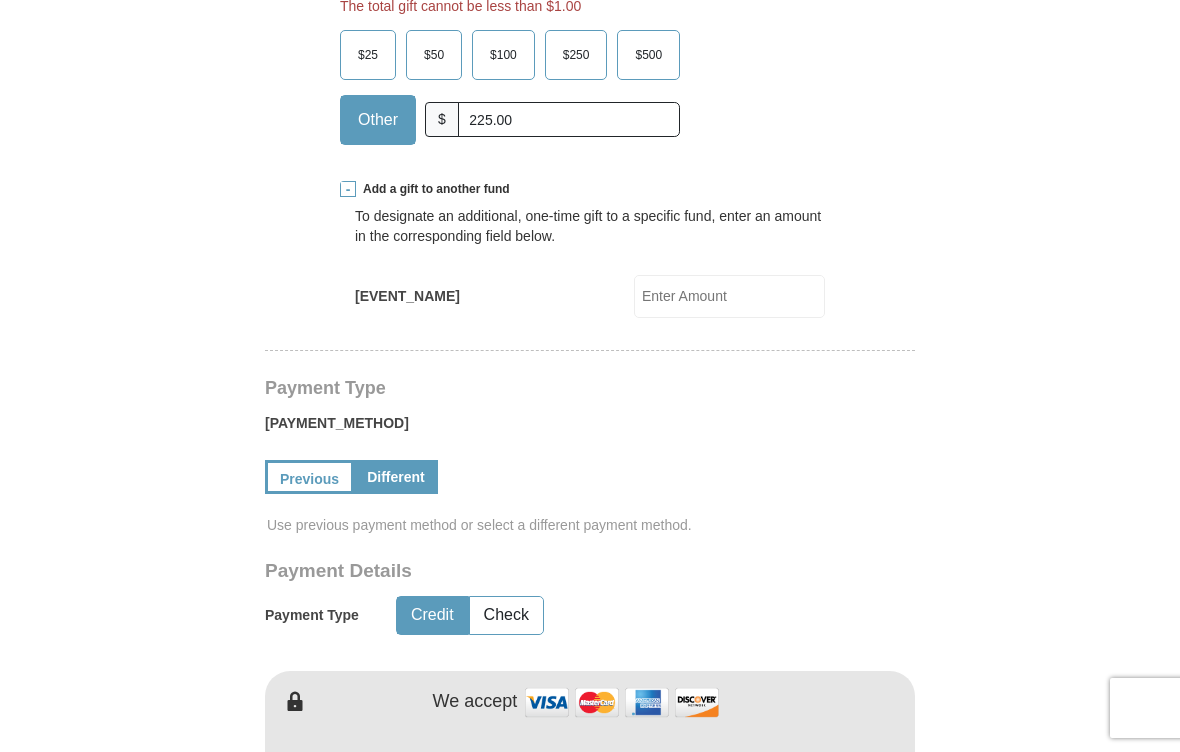 click at bounding box center (348, 189) 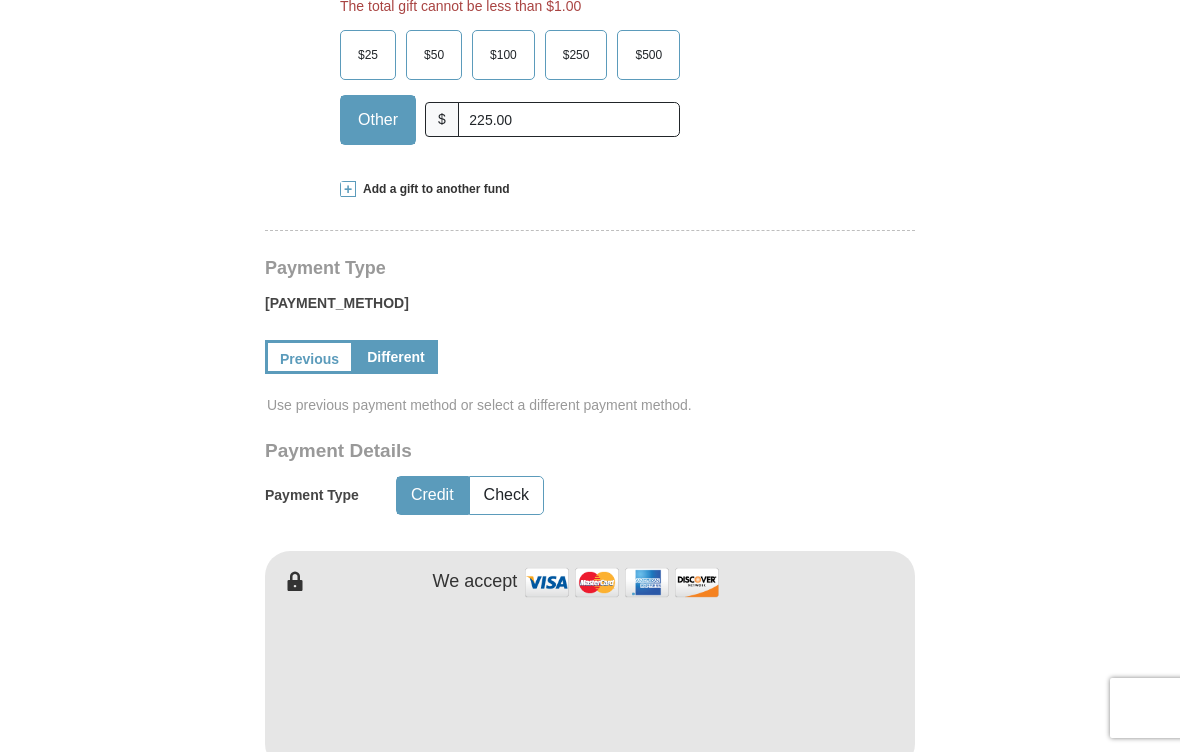 click at bounding box center (348, 189) 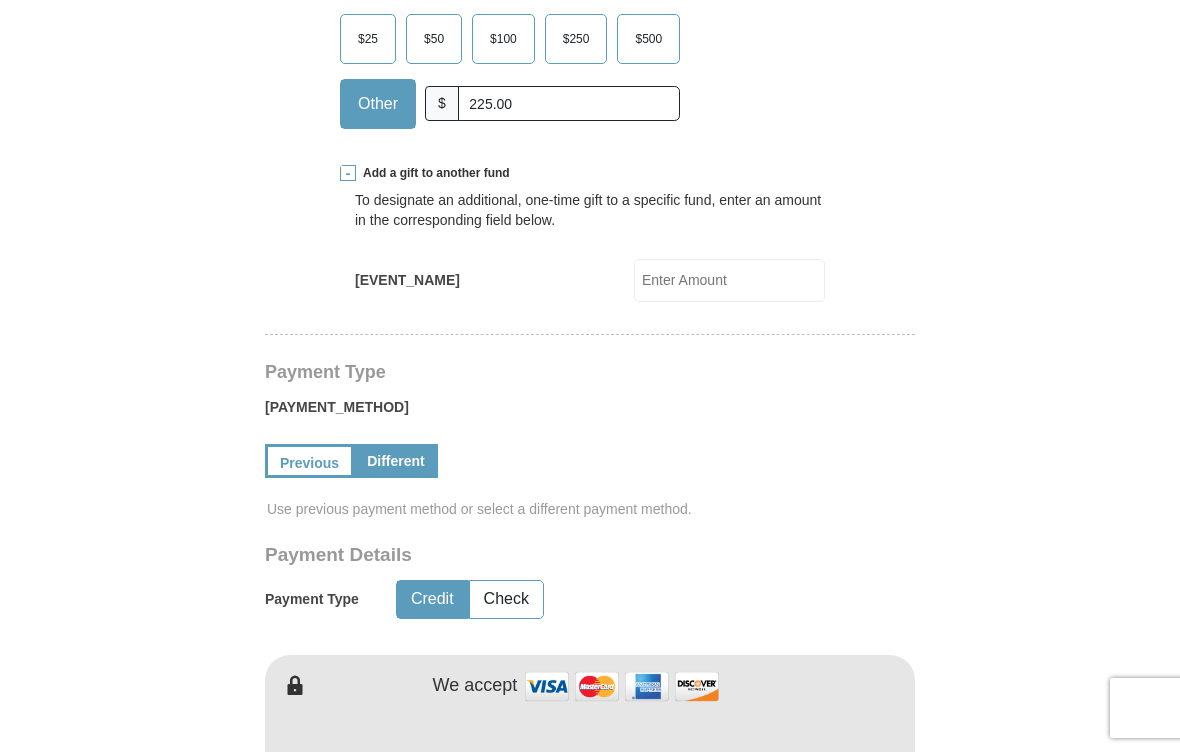 scroll, scrollTop: 723, scrollLeft: 0, axis: vertical 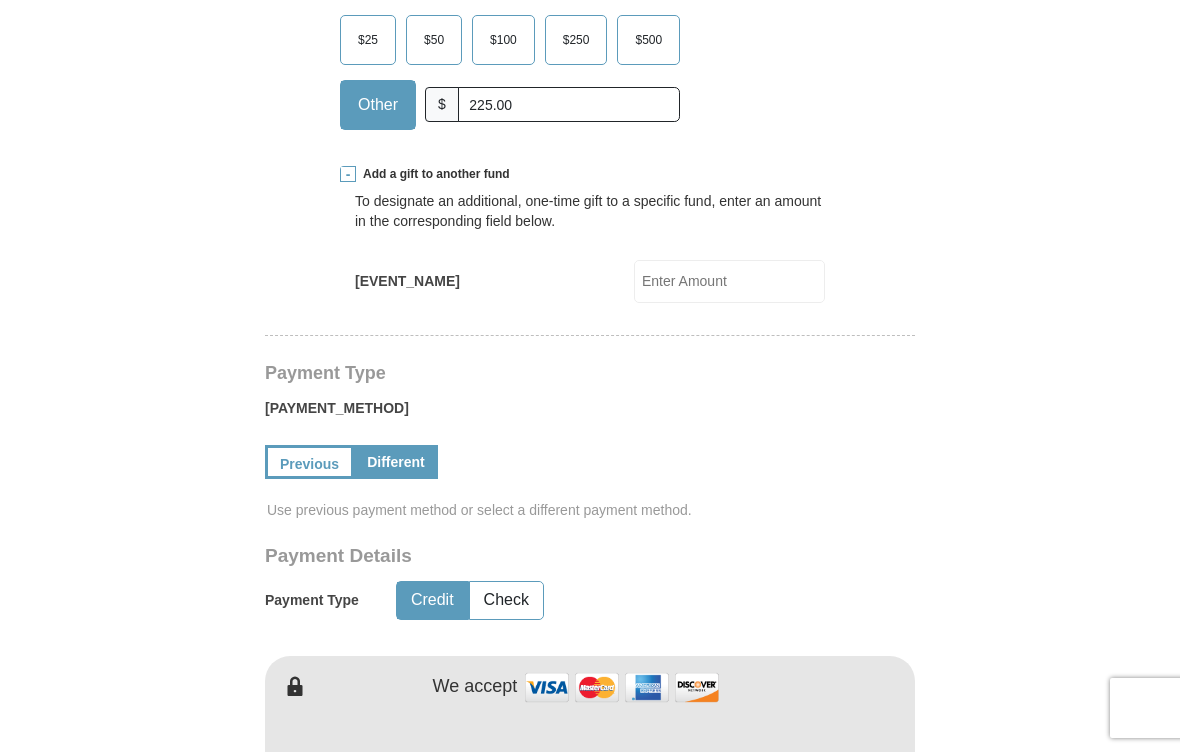 click on "[YEAR] [EVENT_NAME]" at bounding box center [729, 281] 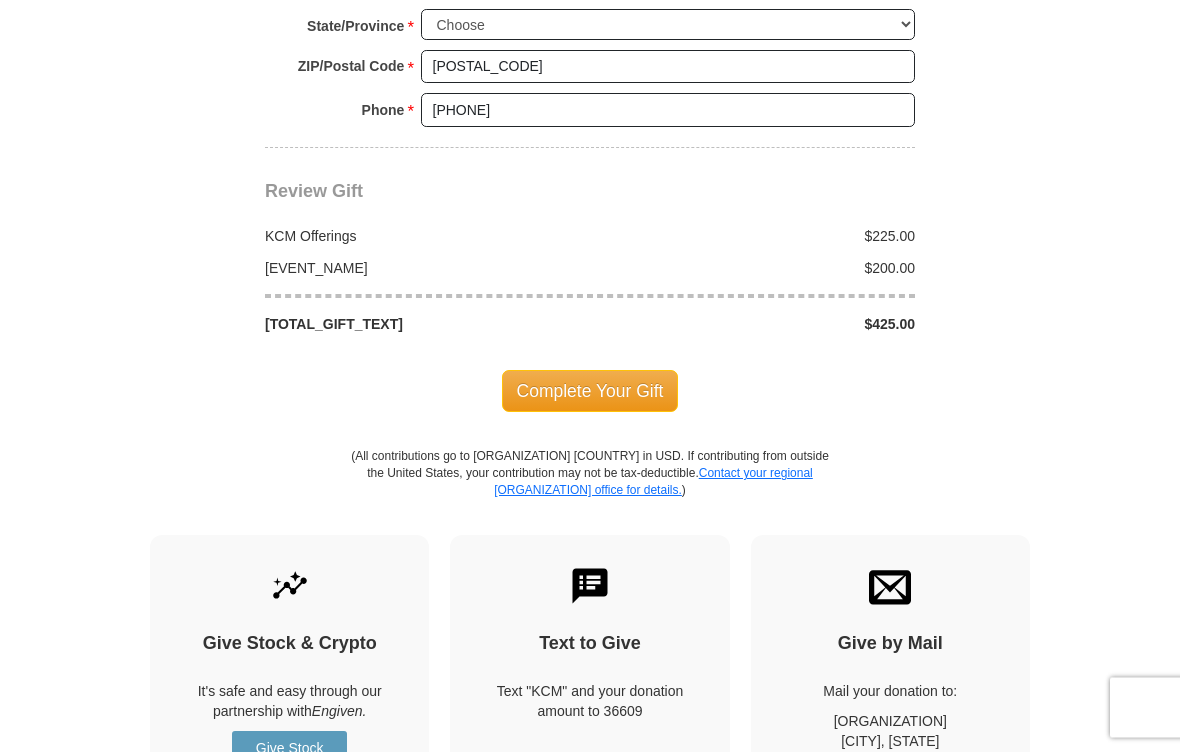 scroll, scrollTop: 2038, scrollLeft: 0, axis: vertical 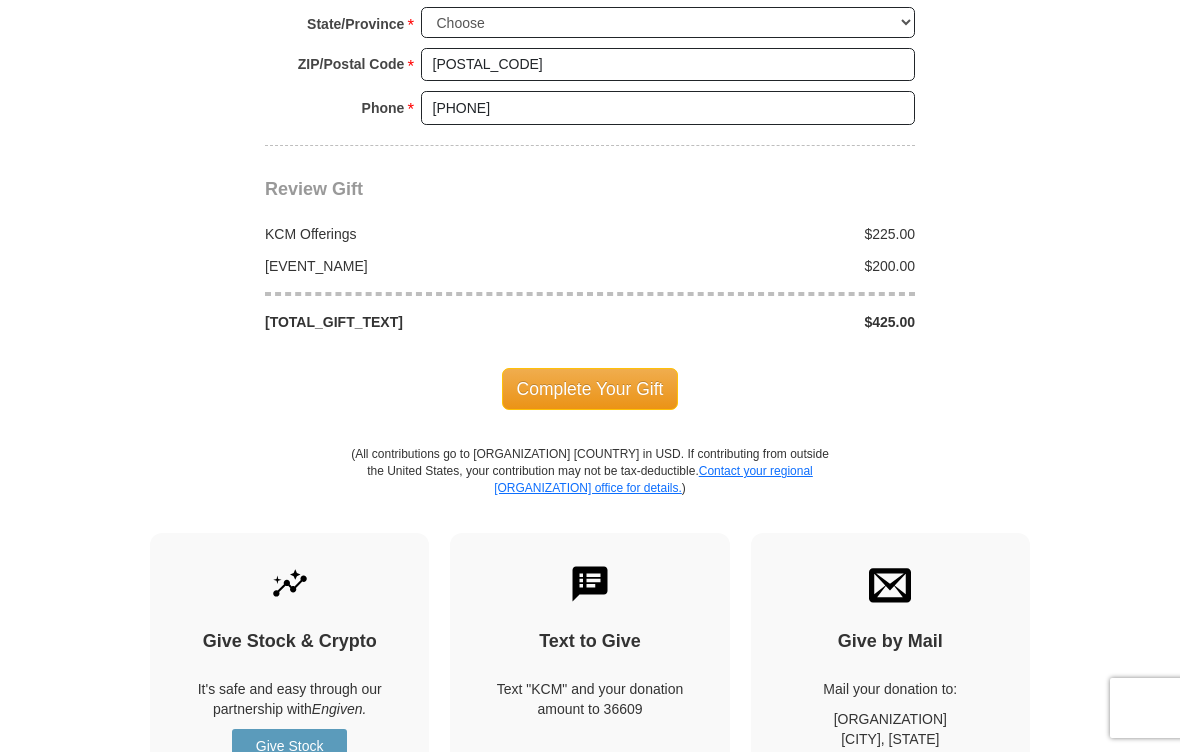 type on "200.00" 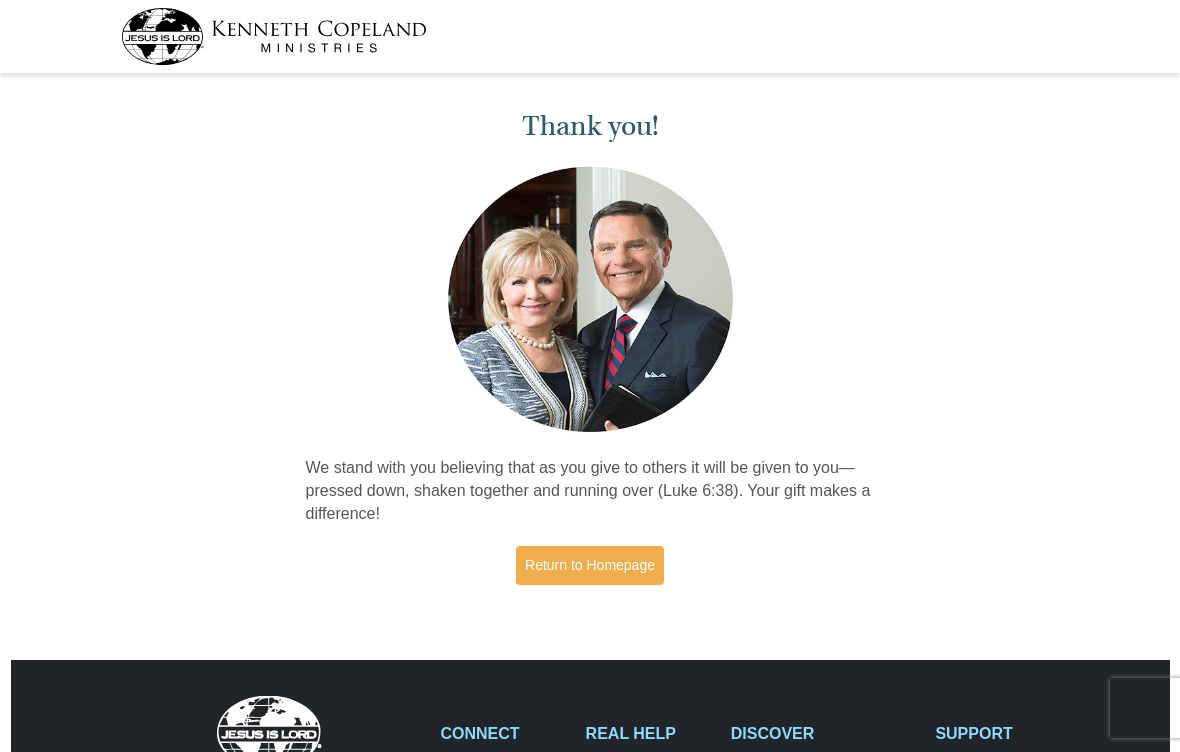 scroll, scrollTop: 0, scrollLeft: 0, axis: both 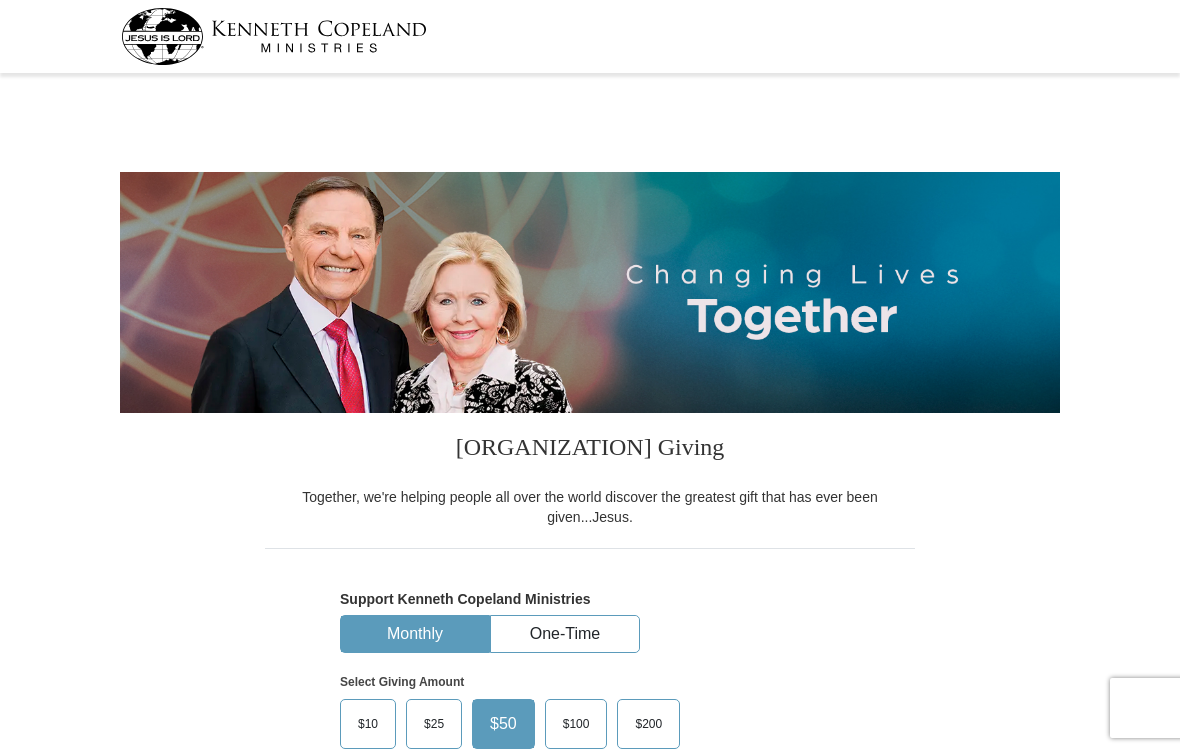 select on "[STATE_CODE]" 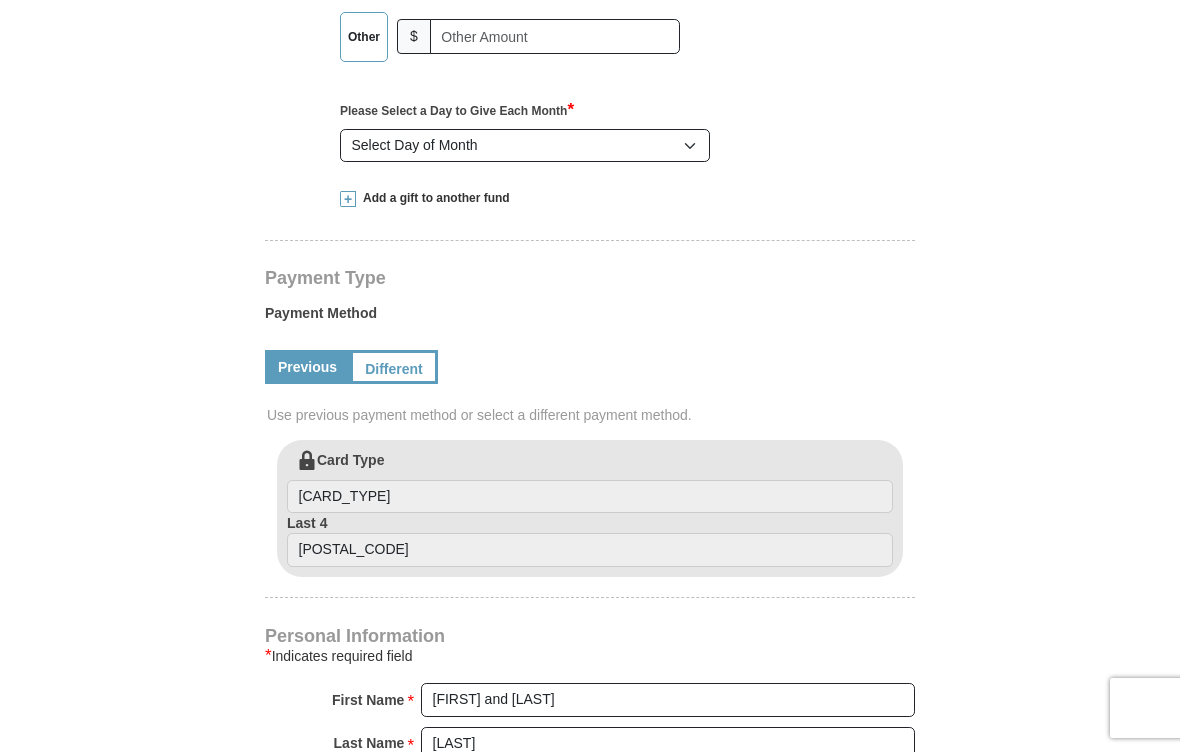 scroll, scrollTop: 751, scrollLeft: 0, axis: vertical 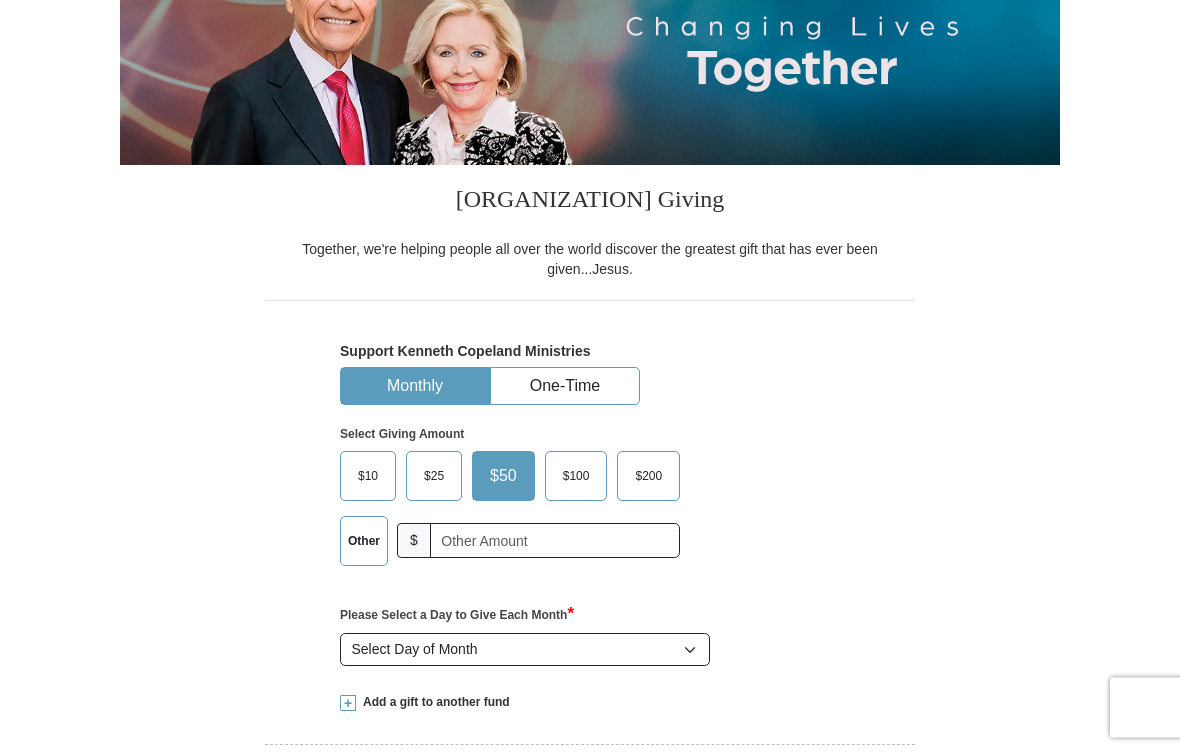 click on "One-Time" at bounding box center (565, 387) 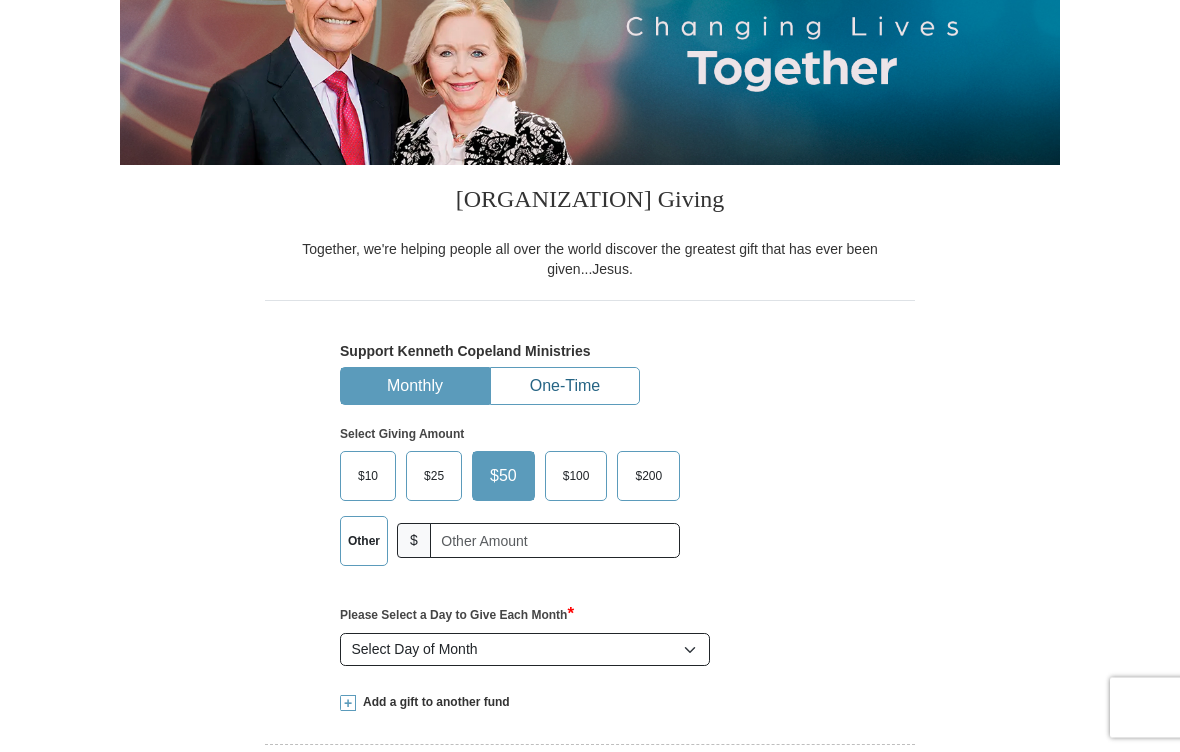 scroll, scrollTop: 248, scrollLeft: 0, axis: vertical 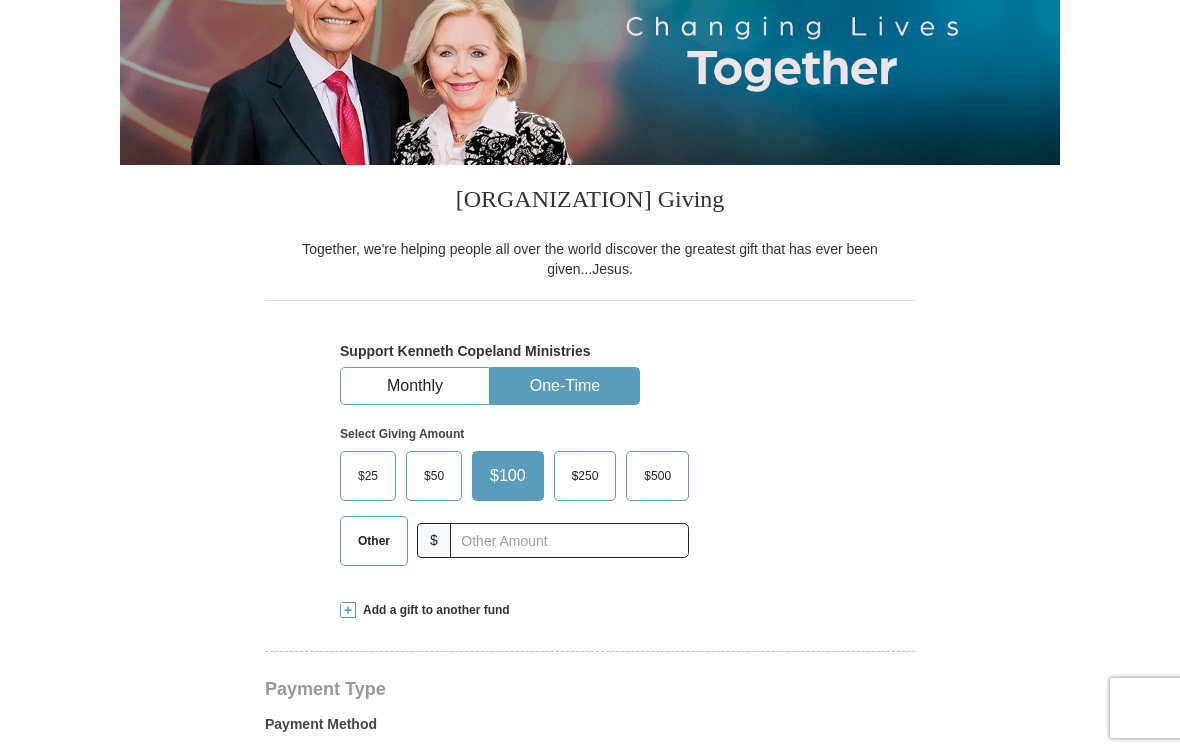 click on "Other" at bounding box center (374, 541) 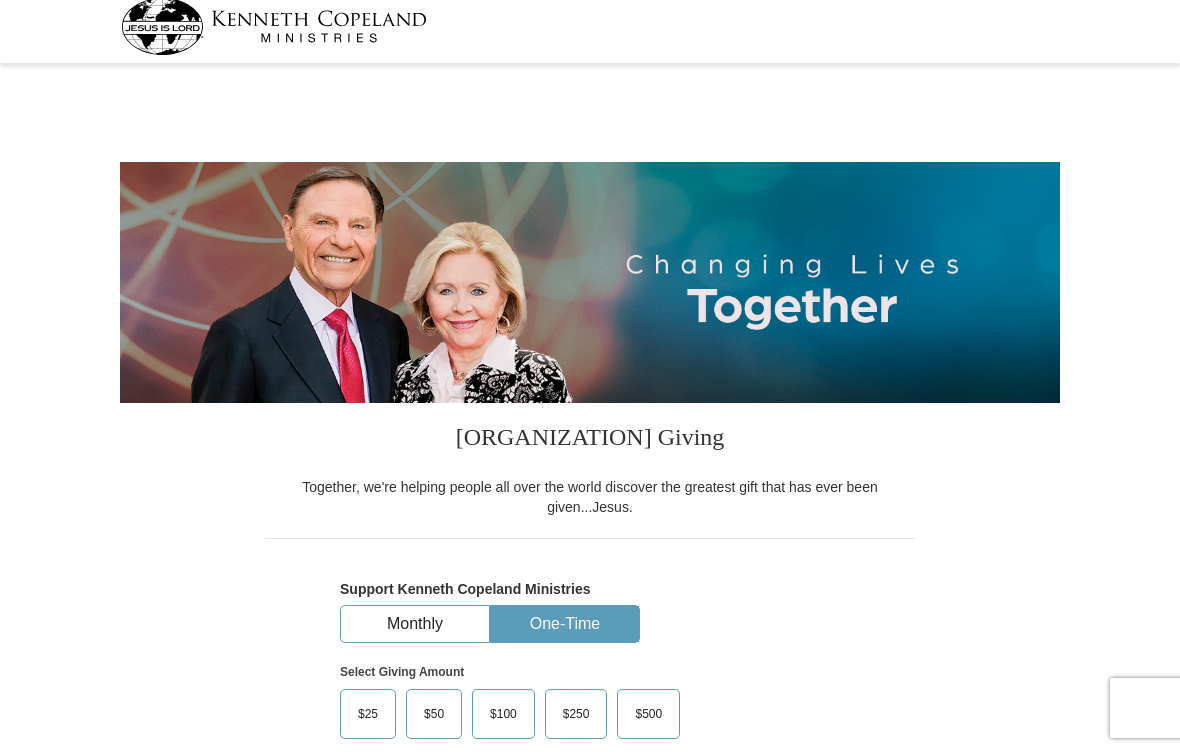 scroll, scrollTop: 0, scrollLeft: 0, axis: both 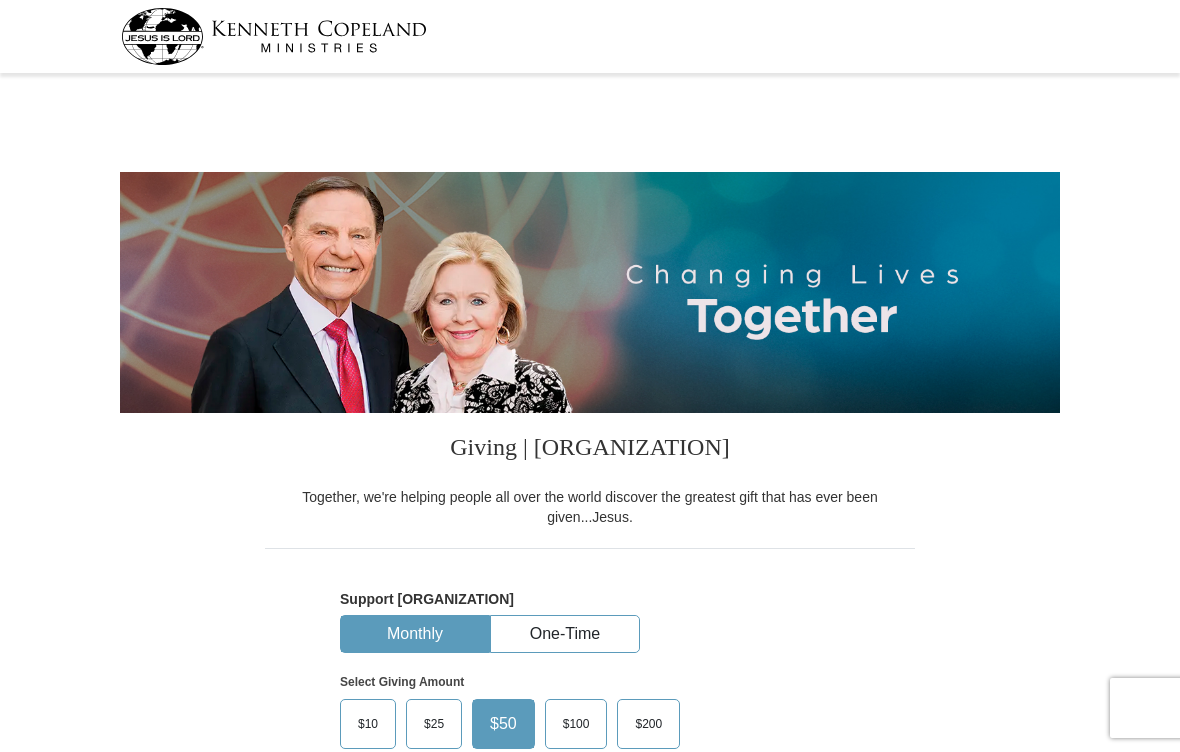 select on "[STATE_CODE]" 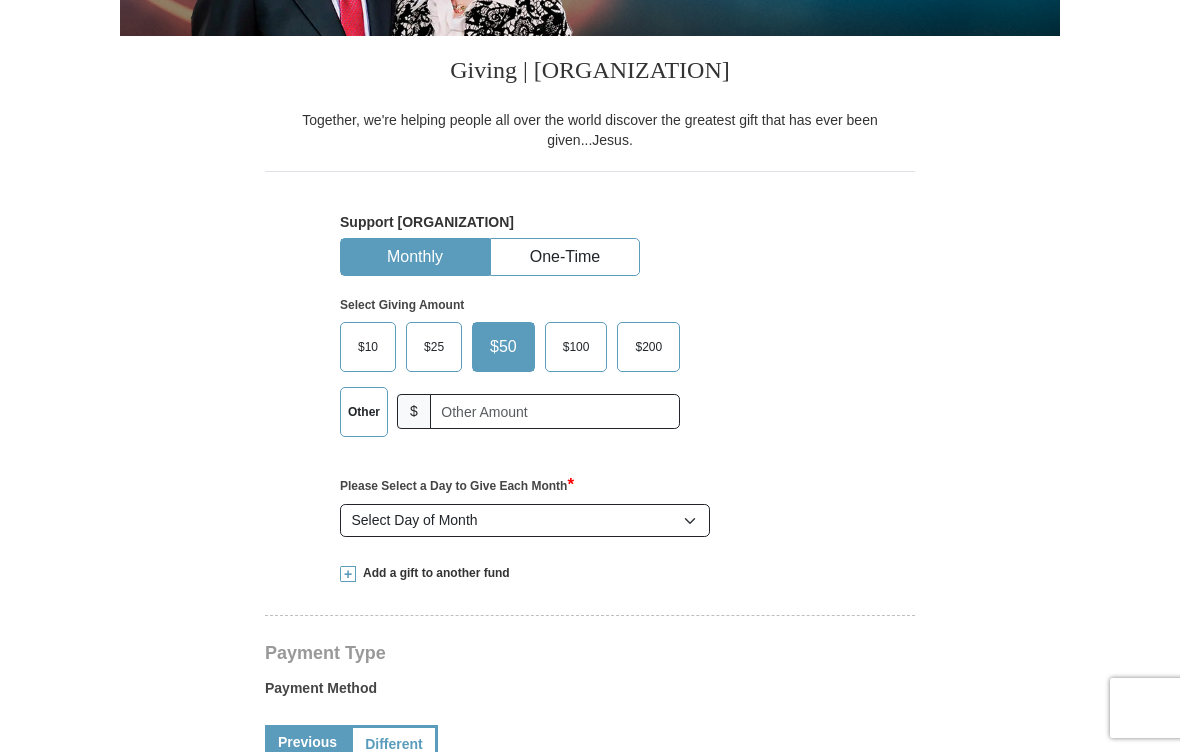 scroll, scrollTop: 375, scrollLeft: 0, axis: vertical 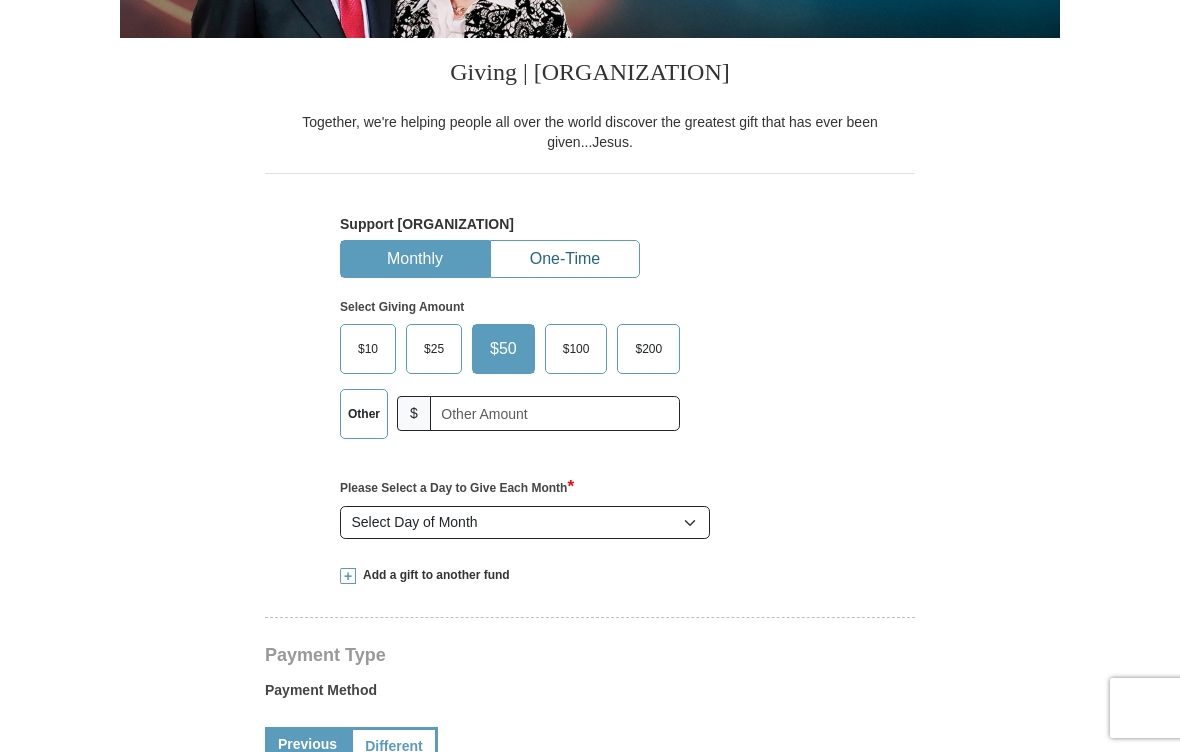 click on "One-Time" at bounding box center (565, 259) 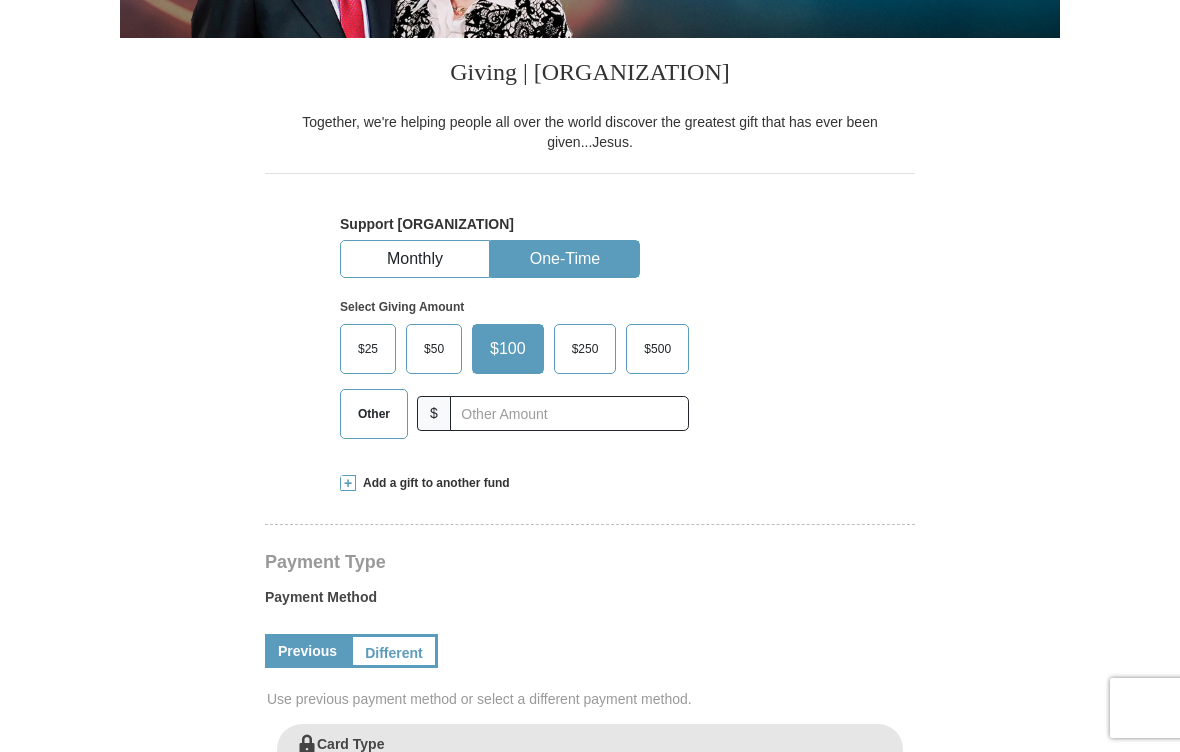 click on "Other" at bounding box center [374, 414] 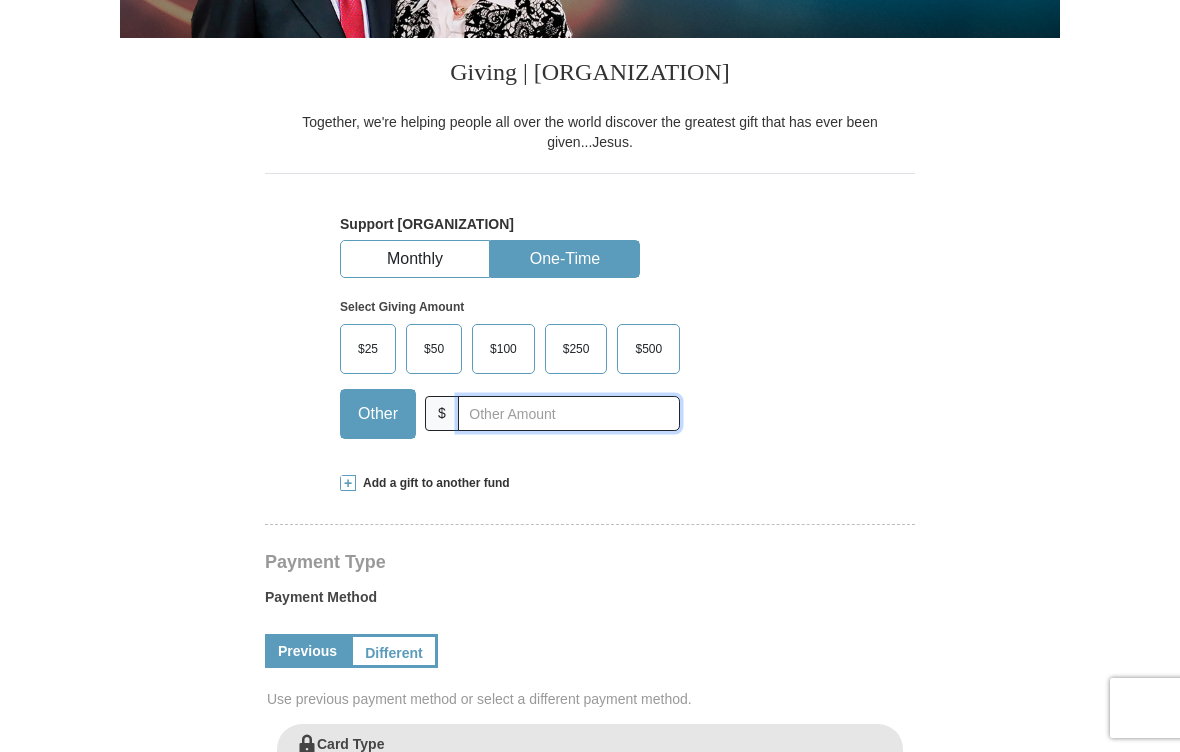 scroll, scrollTop: 374, scrollLeft: 0, axis: vertical 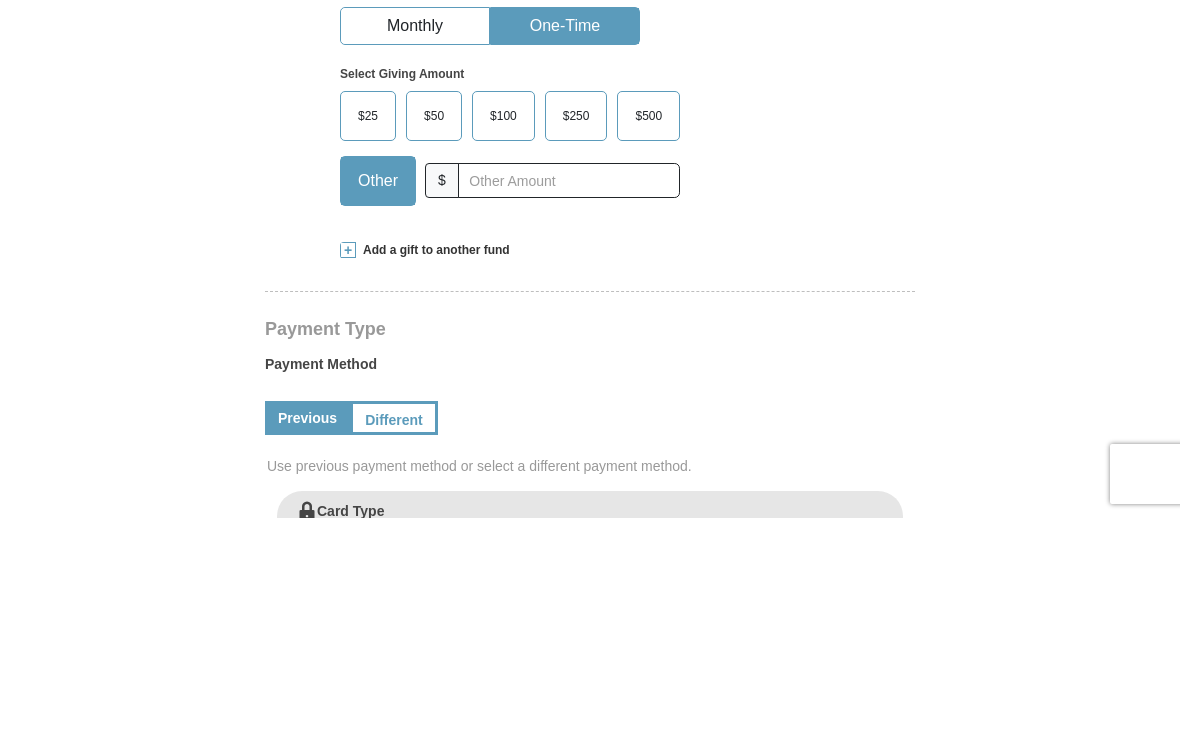 click on "Add a gift to another fund" at bounding box center [433, 484] 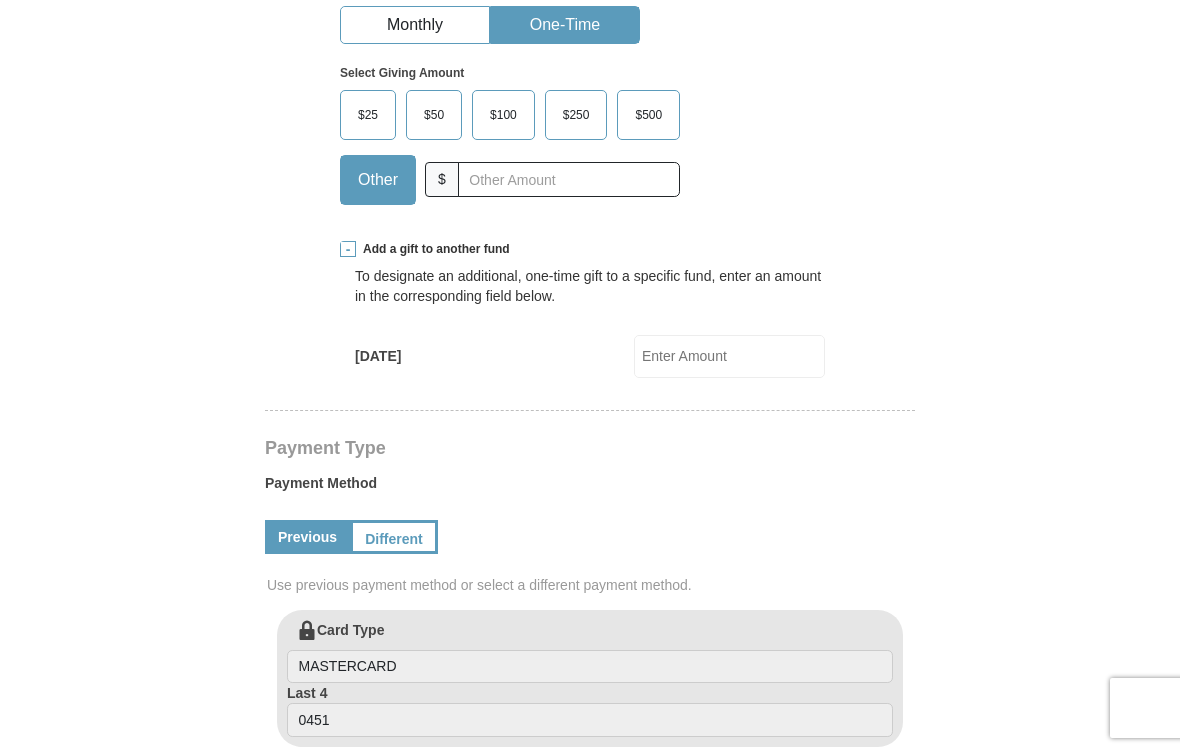 click on "[YEAR] [EVENT_NAME]" at bounding box center [729, 356] 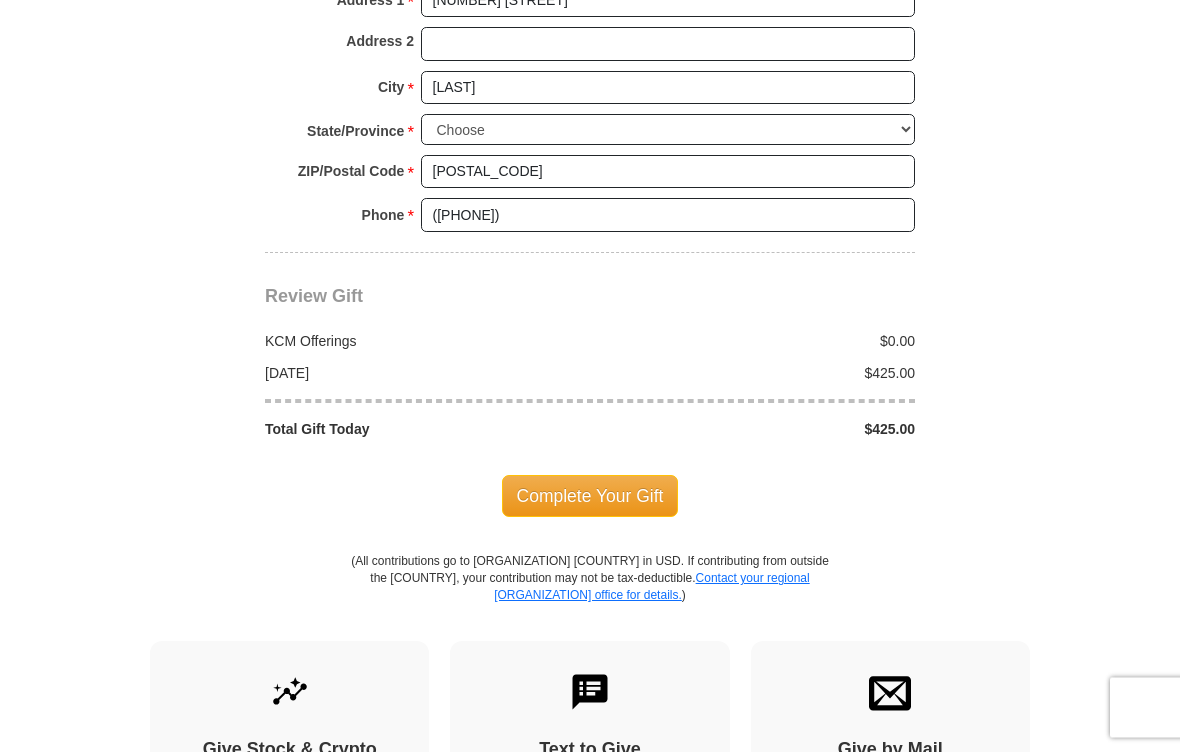 scroll, scrollTop: 1691, scrollLeft: 0, axis: vertical 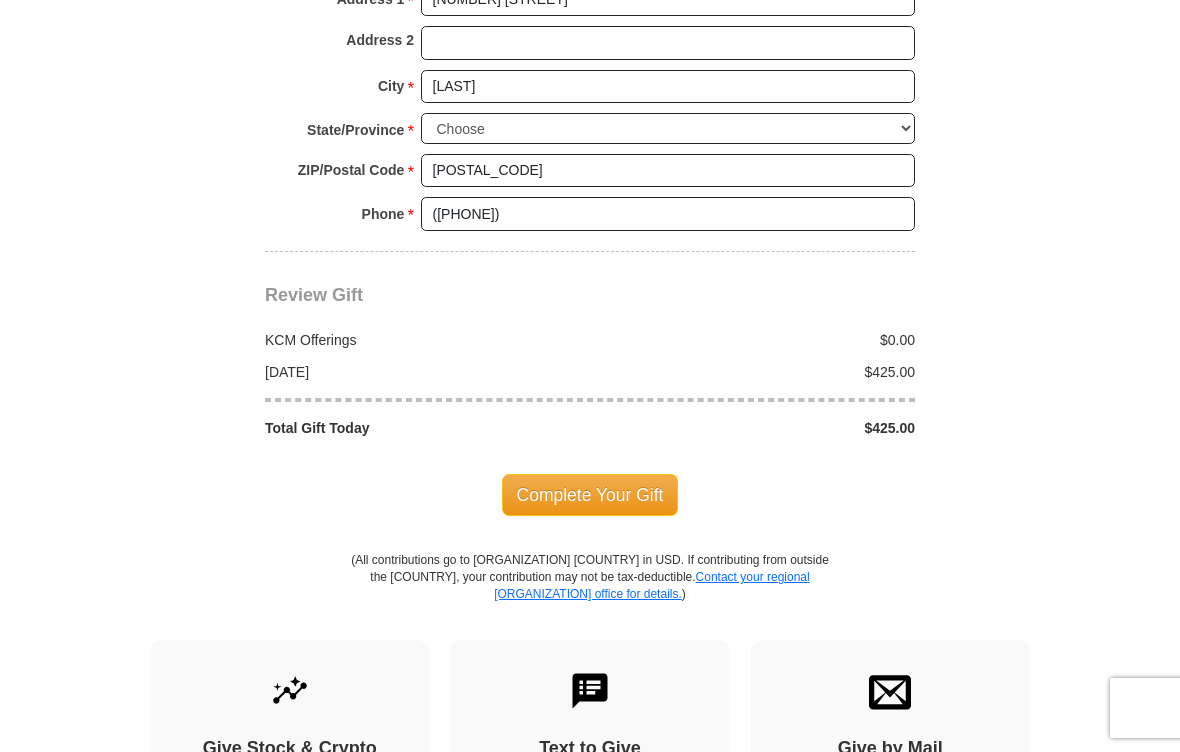 type on "425.00" 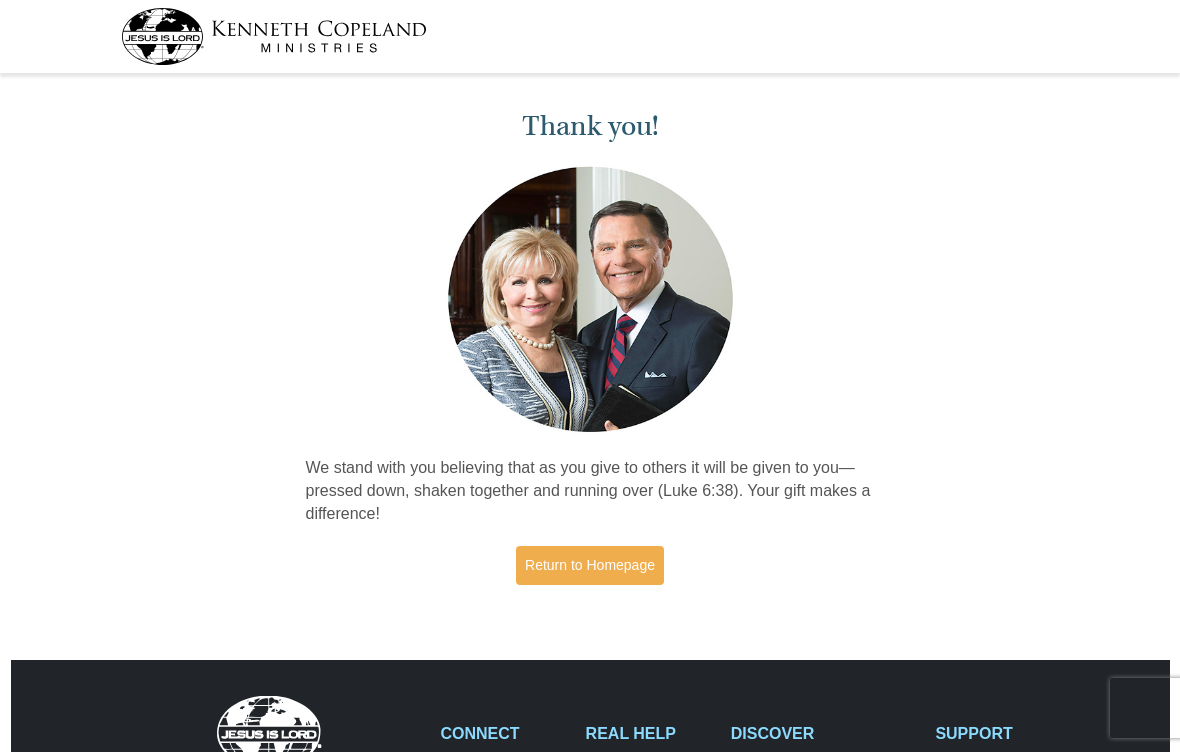 scroll, scrollTop: 0, scrollLeft: 0, axis: both 